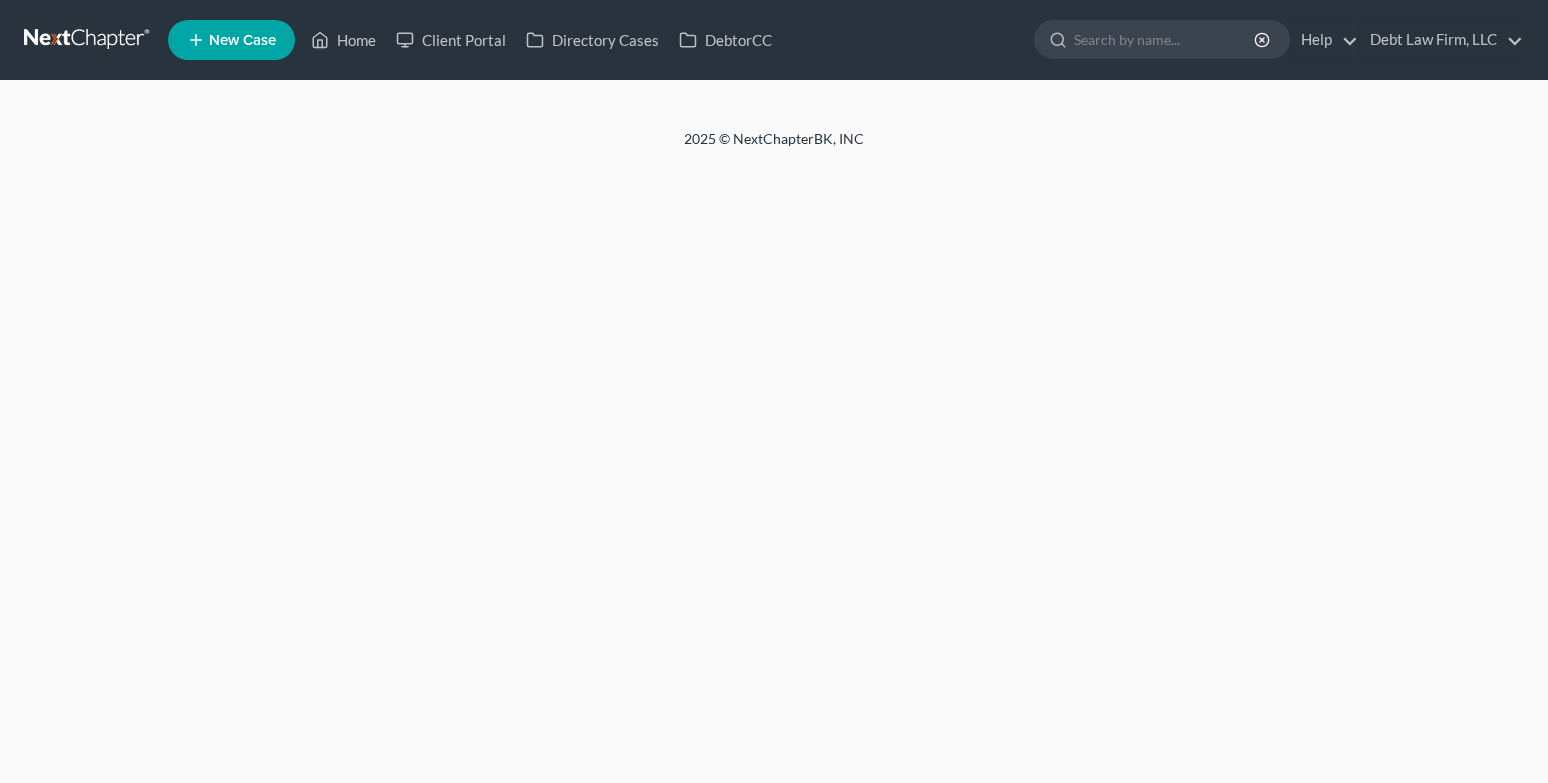 scroll, scrollTop: 0, scrollLeft: 0, axis: both 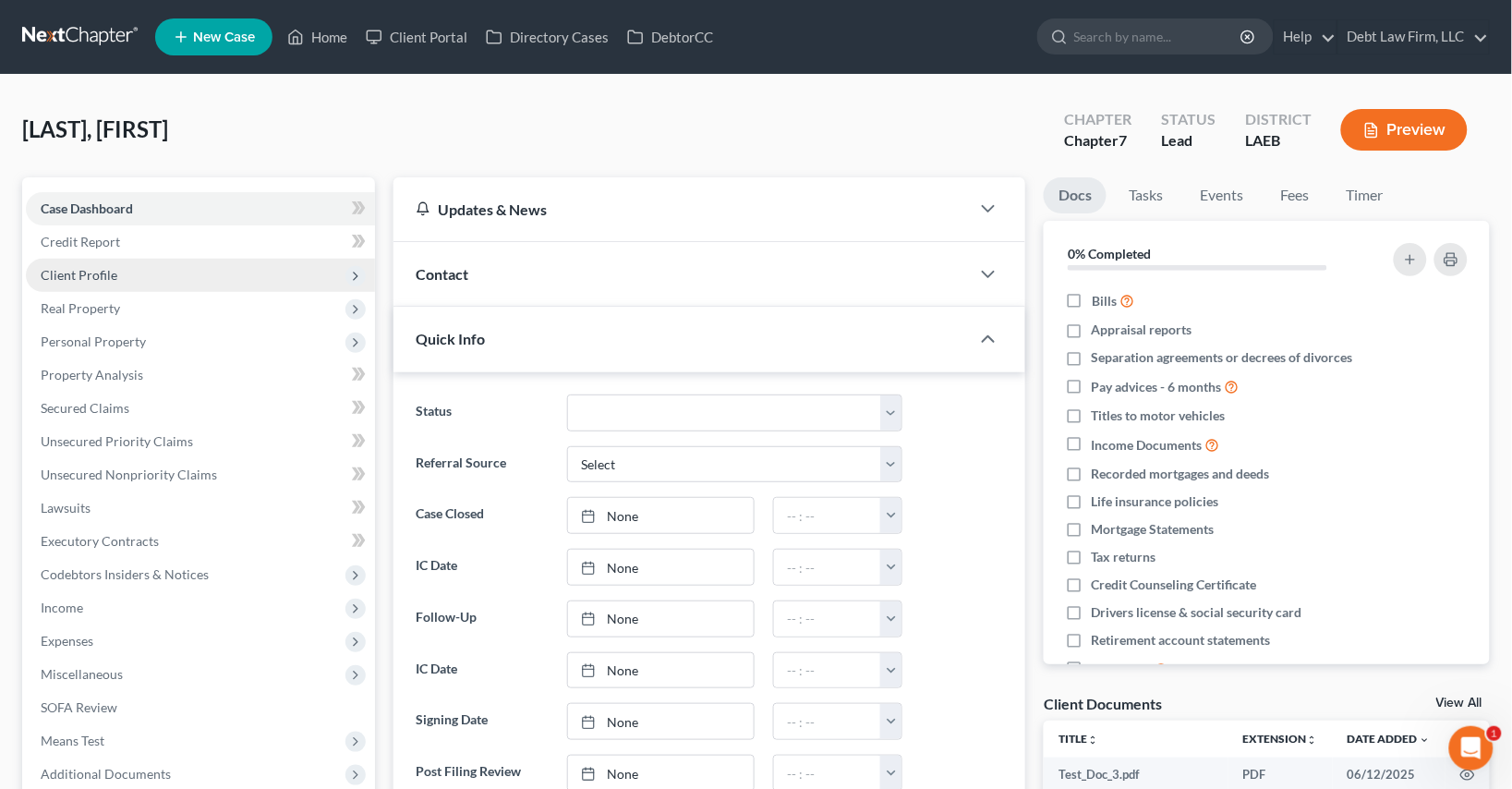 click on "Client Profile" at bounding box center [200, 275] 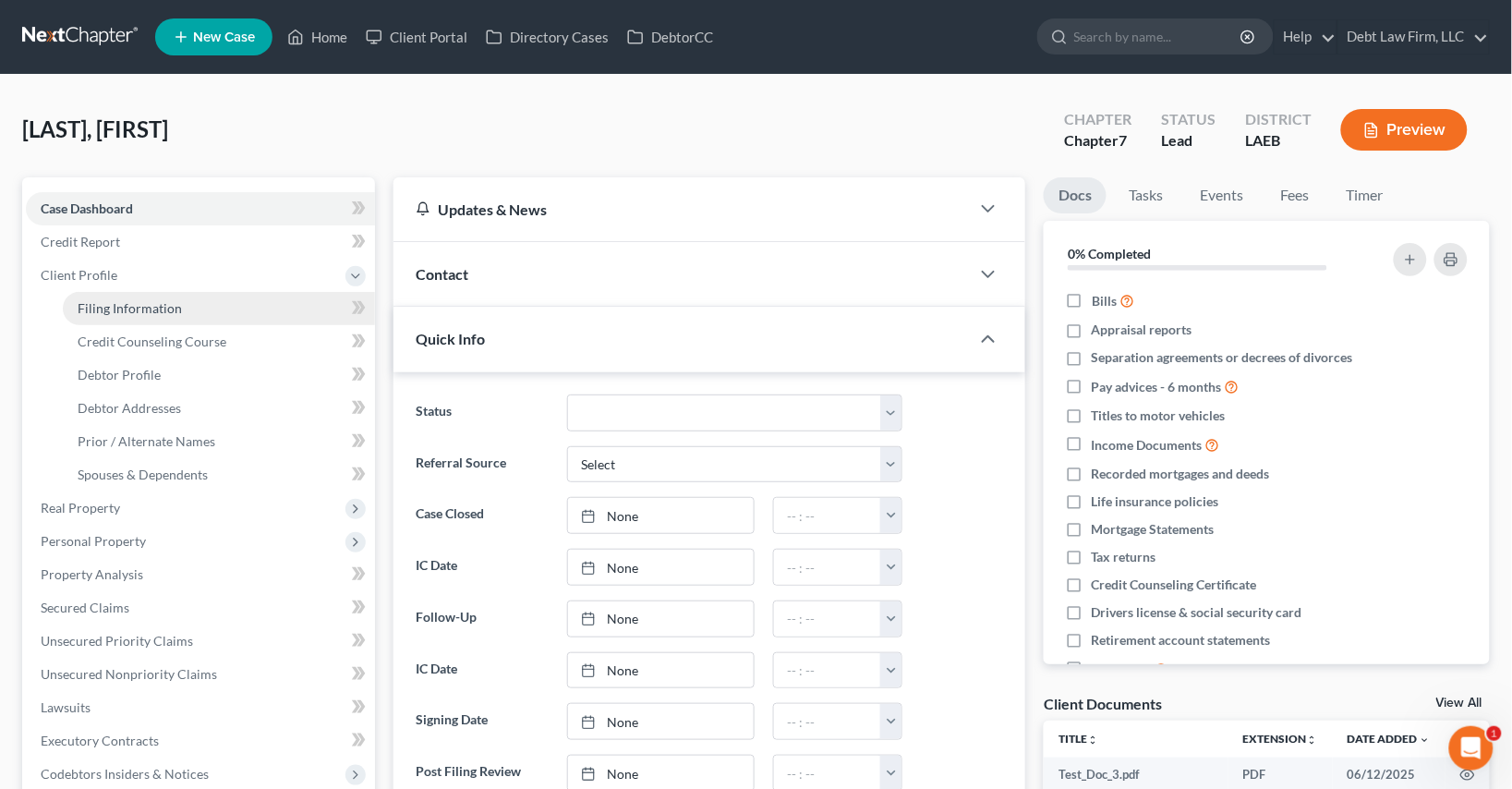 click on "Filing Information" at bounding box center (219, 309) 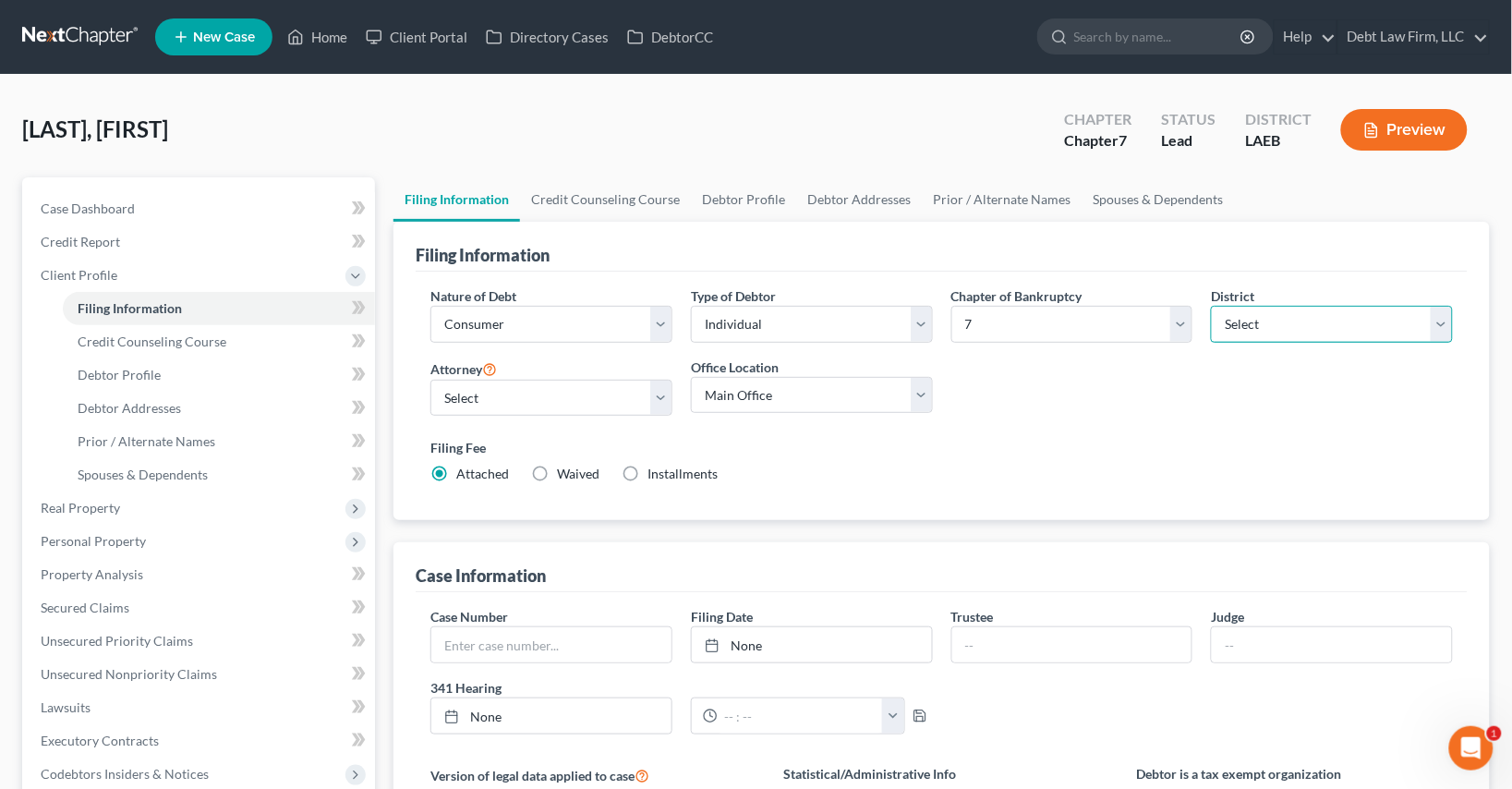 click on "Select Alabama - Middle Alabama - Northern Alabama - Southern Alaska Arizona Arkansas - Eastern Arkansas - Western California - Central California - Eastern California - Northern California - Southern Colorado Connecticut Delaware District of Columbia Florida - Middle Florida - Northern Florida - Southern Georgia - Middle Georgia - Northern Georgia - Southern Guam Hawaii Idaho Illinois - Central Illinois - Northern Illinois - Southern Indiana - Northern Indiana - Southern Iowa - Northern Iowa - Southern Kansas Kentucky - Eastern Kentucky - Western Louisiana - Eastern Louisiana - Middle Louisiana - Western Maine Maryland Massachusetts Michigan - Eastern Michigan - Western Minnesota Mississippi - Northern Mississippi - Southern Missouri - Eastern Missouri - Western Montana Nebraska Nevada New Hampshire New Jersey New Mexico New York - Eastern New York - Northern New York - Southern New York - Western North Carolina - Eastern North Carolina - Middle North Carolina - Western North Dakota Ohio - Northern Oregon" at bounding box center (1332, 324) 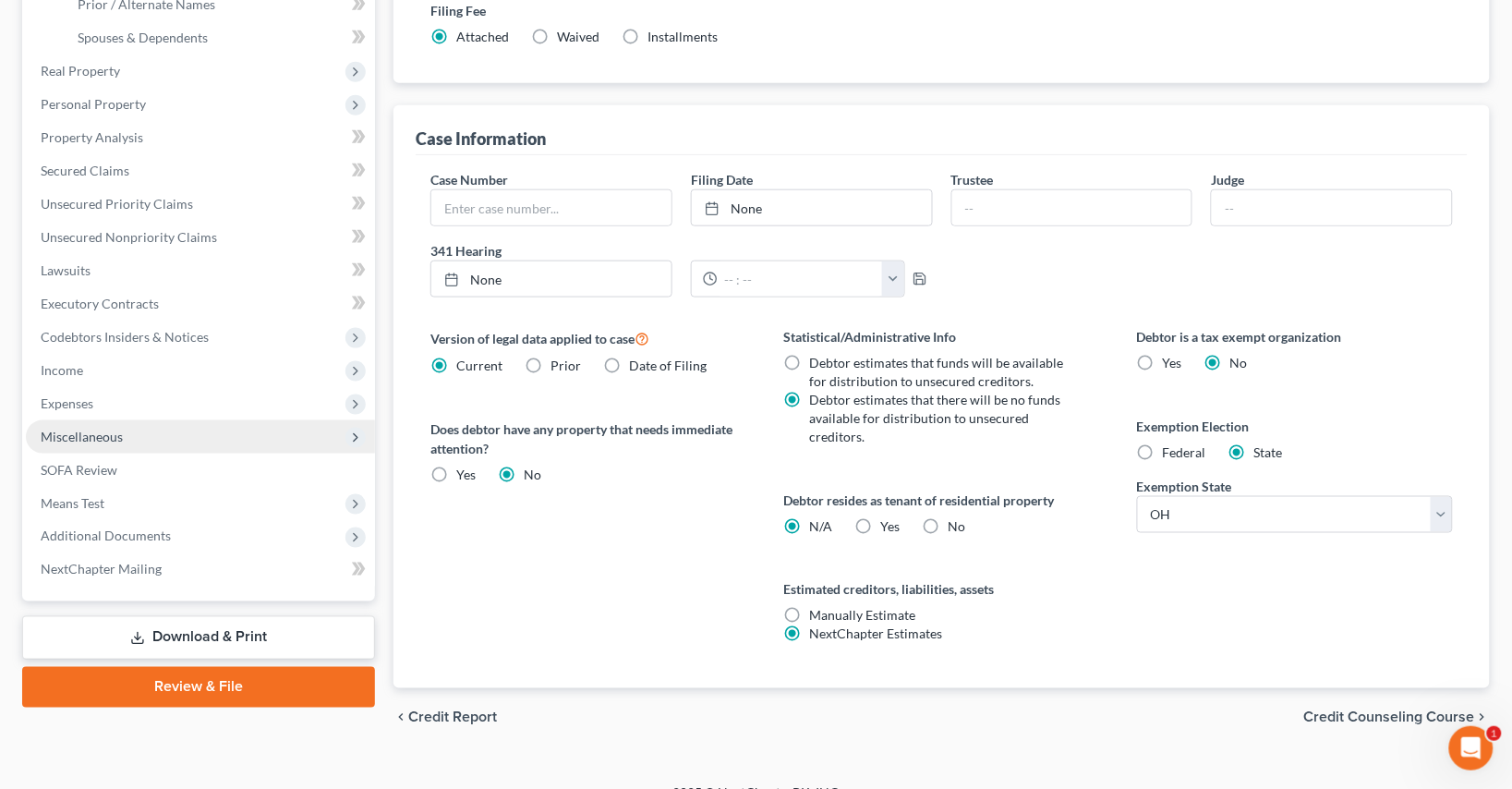 scroll, scrollTop: 435, scrollLeft: 0, axis: vertical 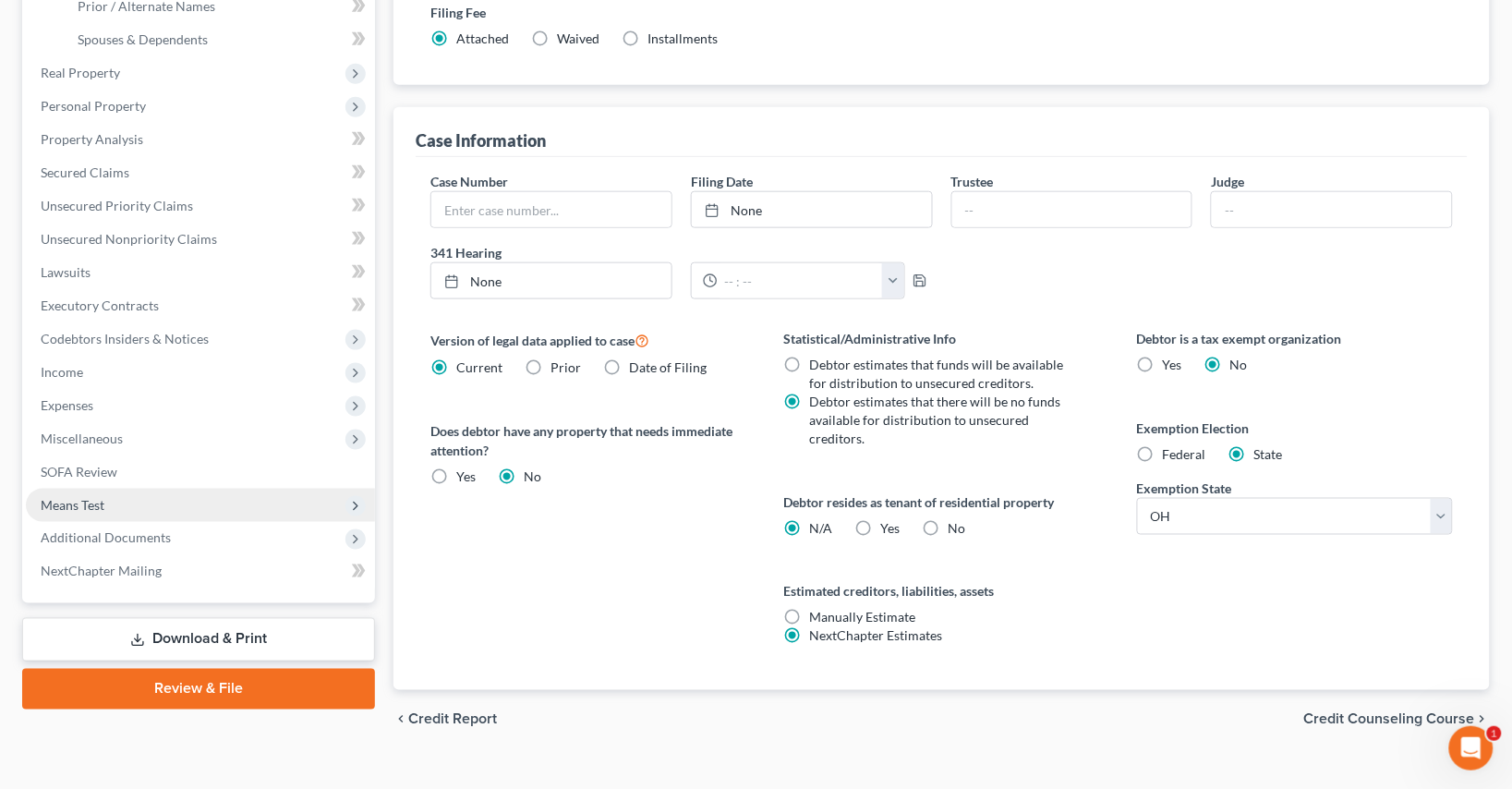 click on "Means Test" at bounding box center (200, 505) 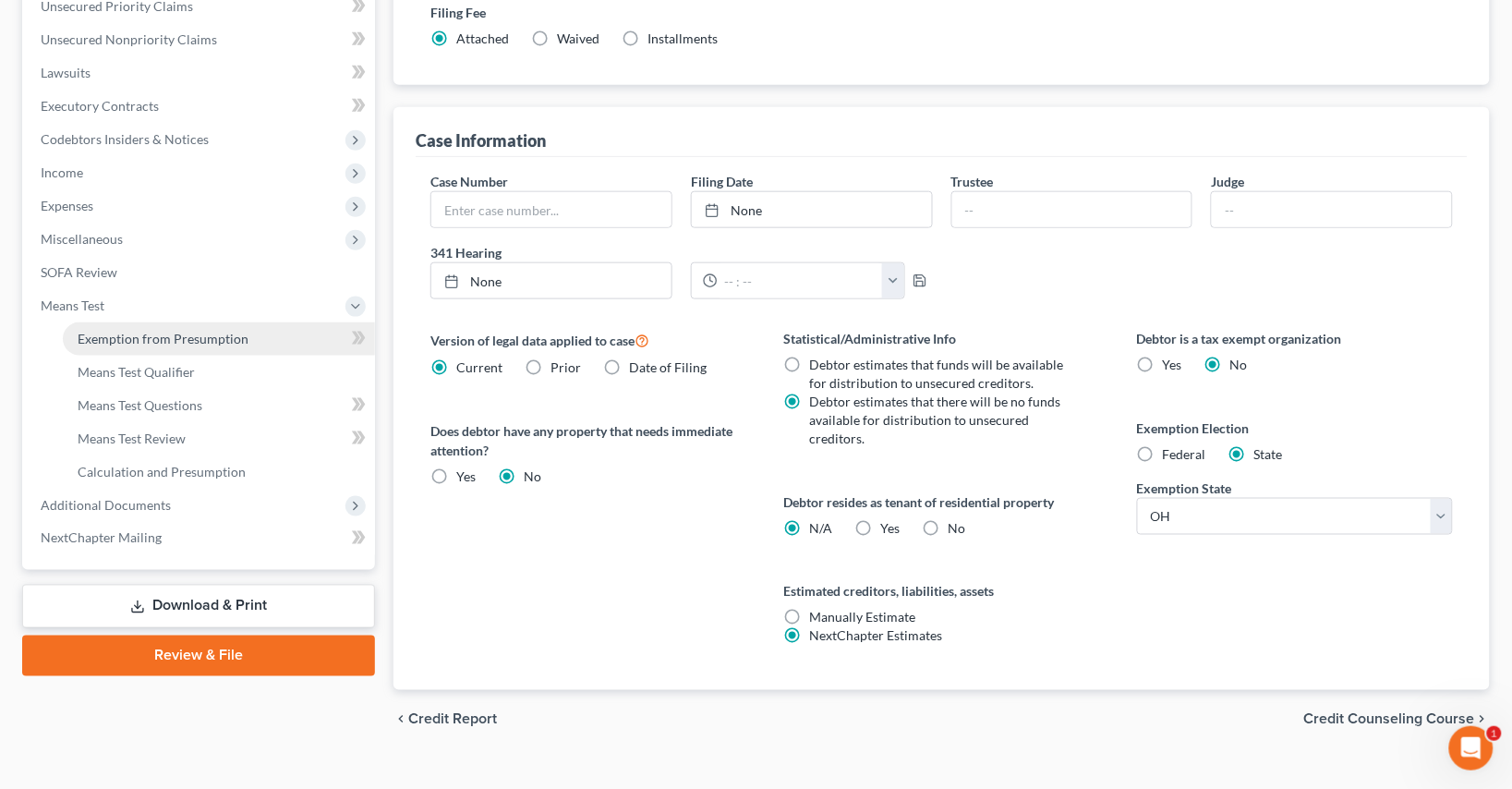 click on "Exemption from Presumption" at bounding box center [163, 338] 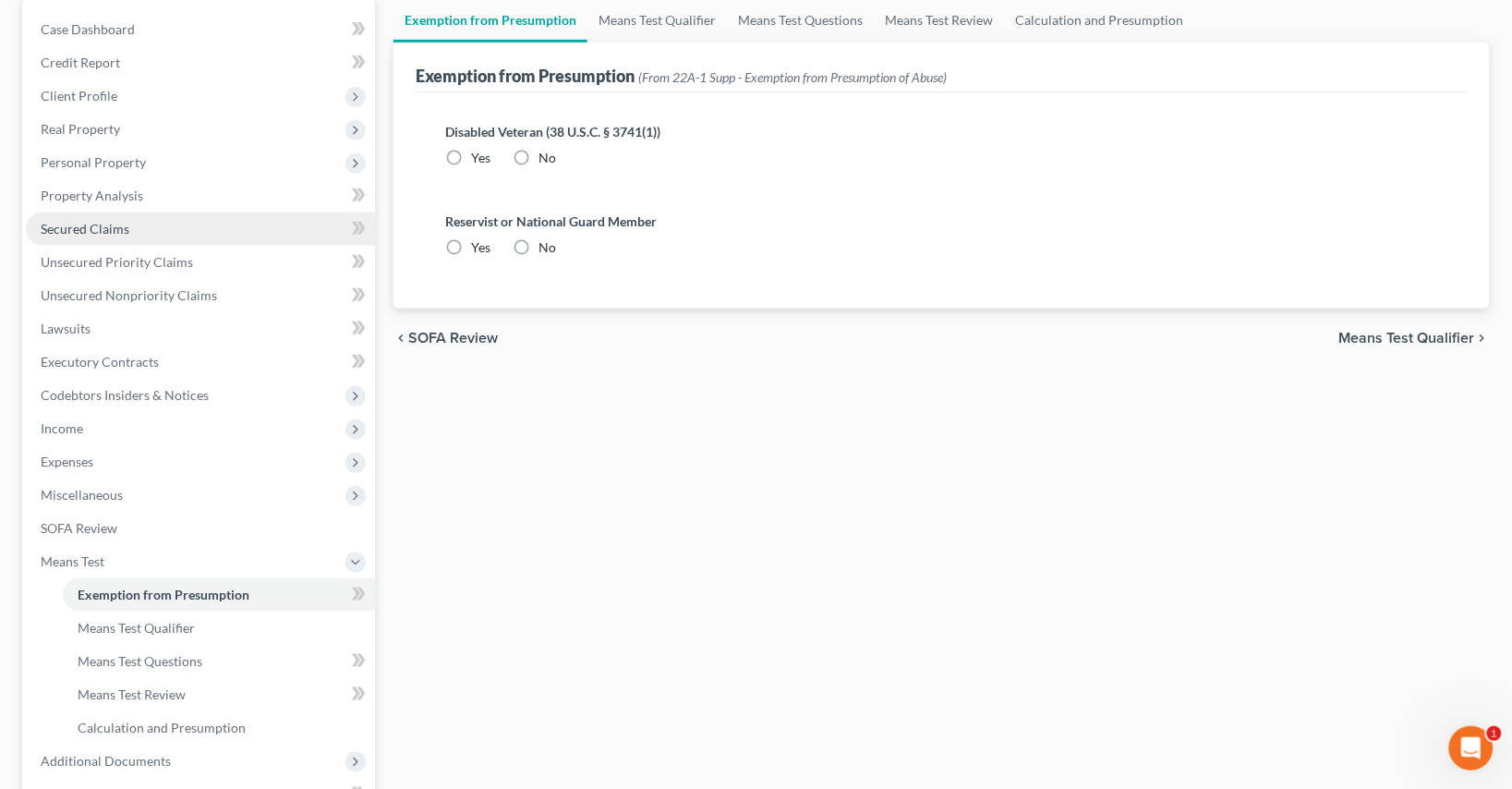 radio on "true" 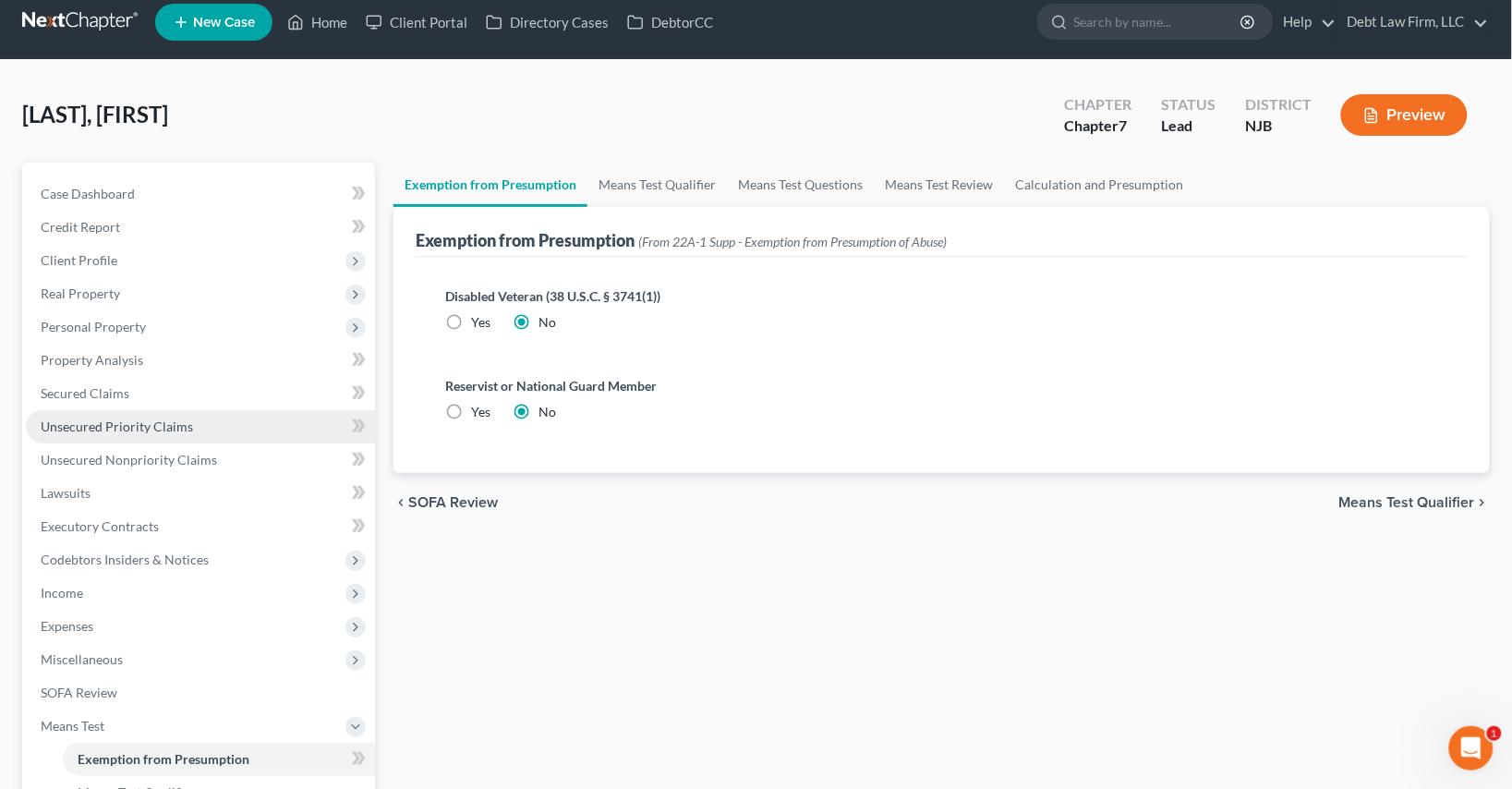 scroll, scrollTop: 0, scrollLeft: 0, axis: both 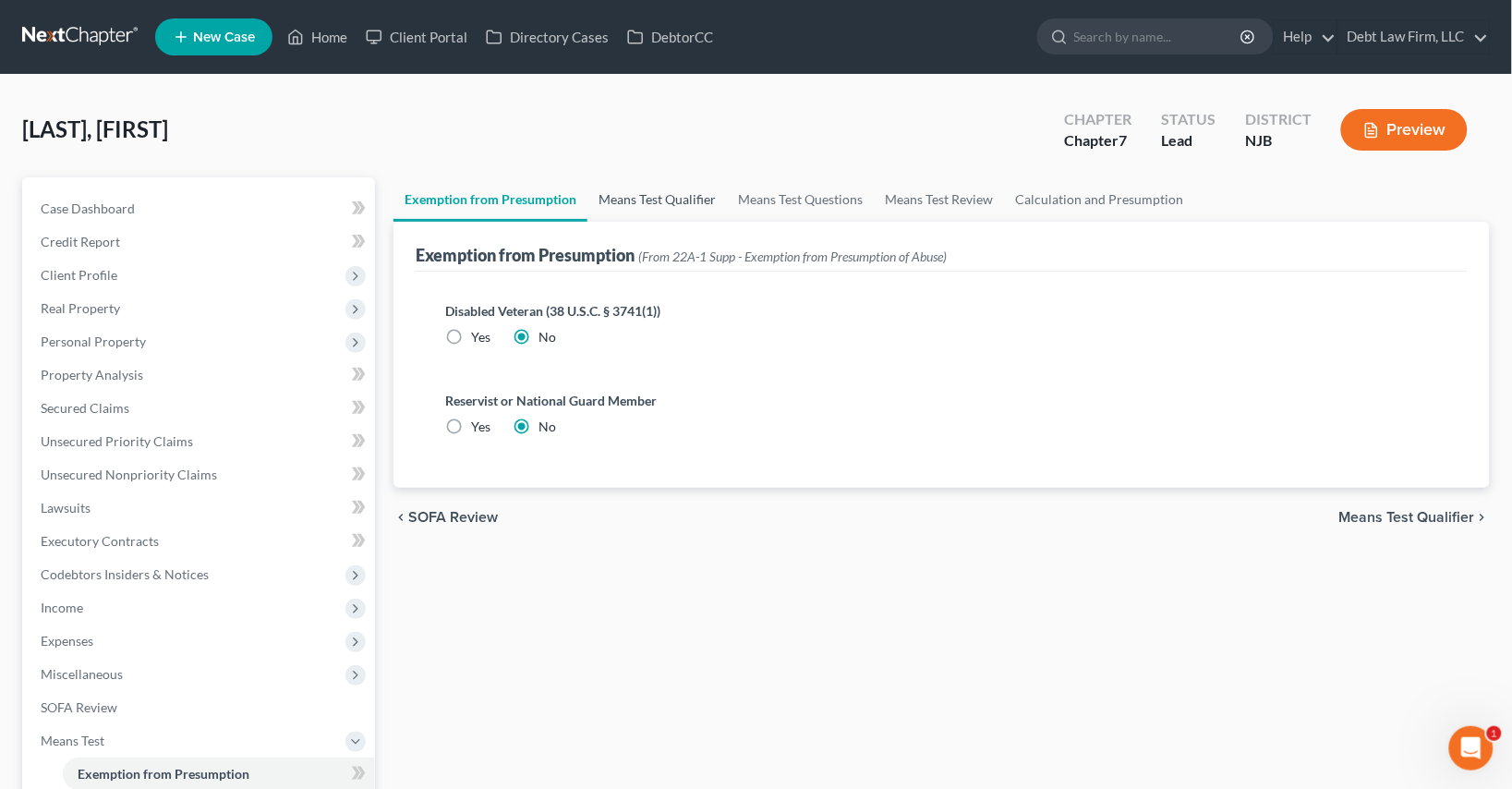 click on "Means Test Qualifier" at bounding box center (657, 200) 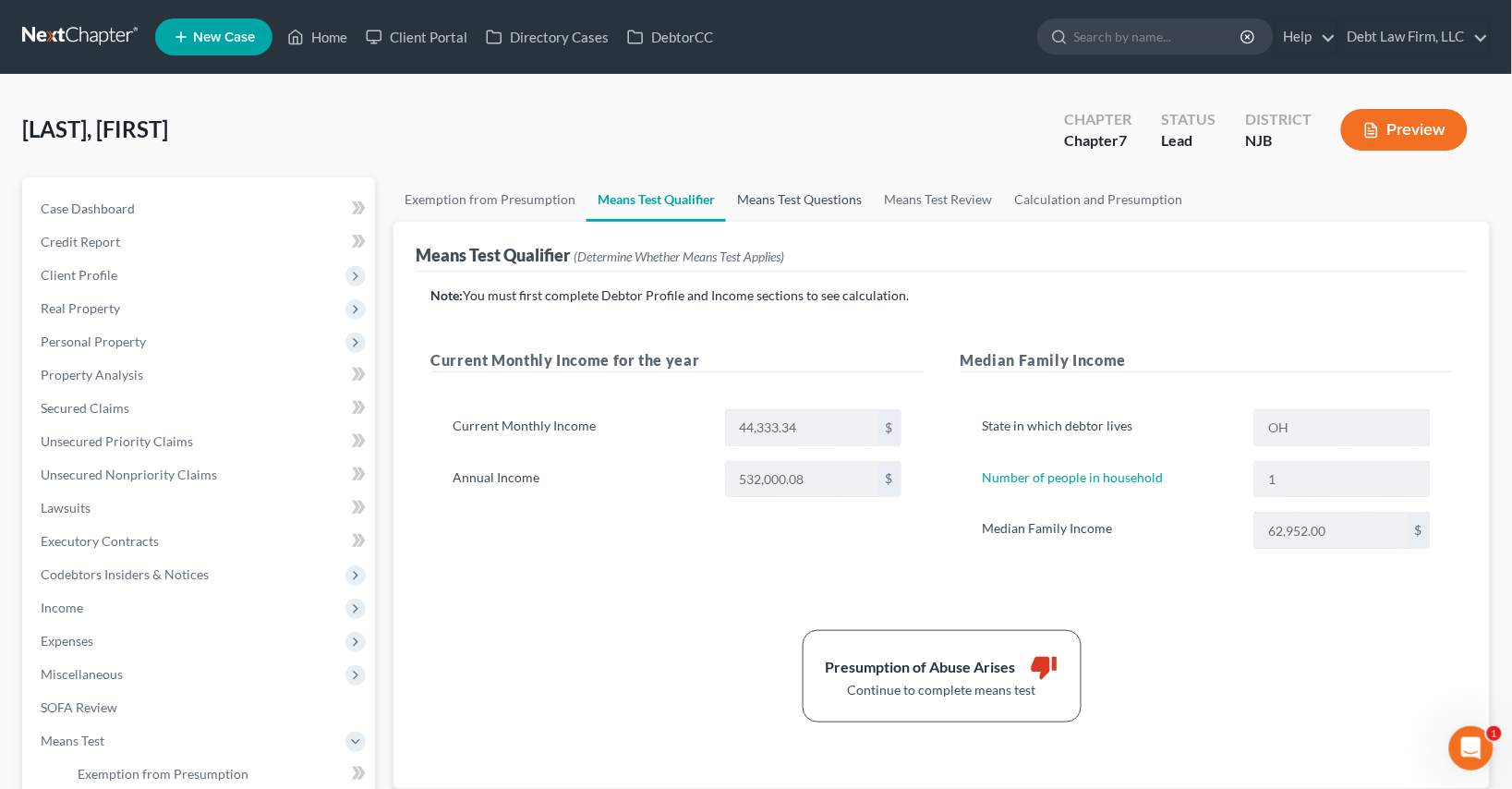 click on "Means Test Questions" at bounding box center [799, 200] 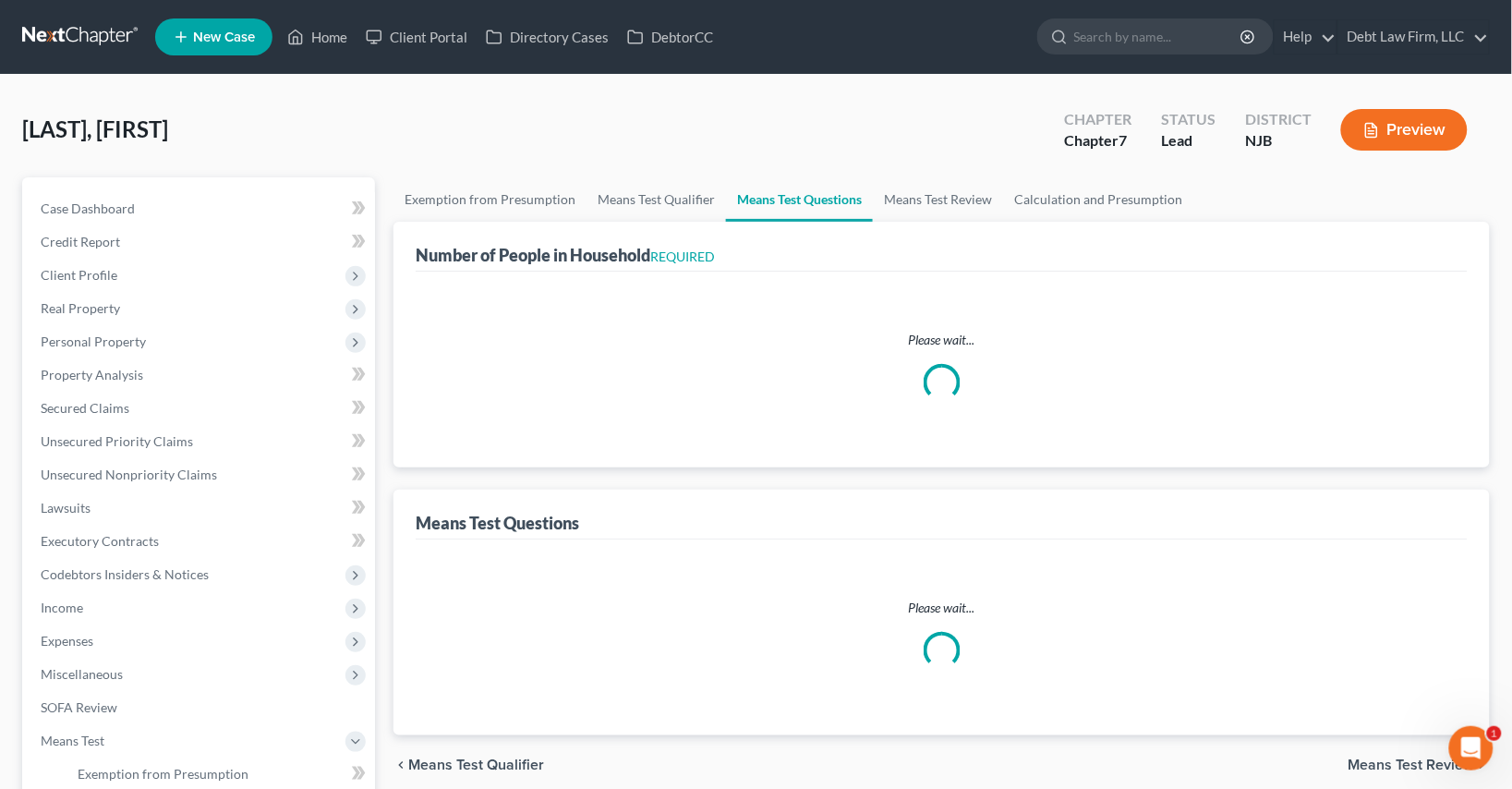 select on "1" 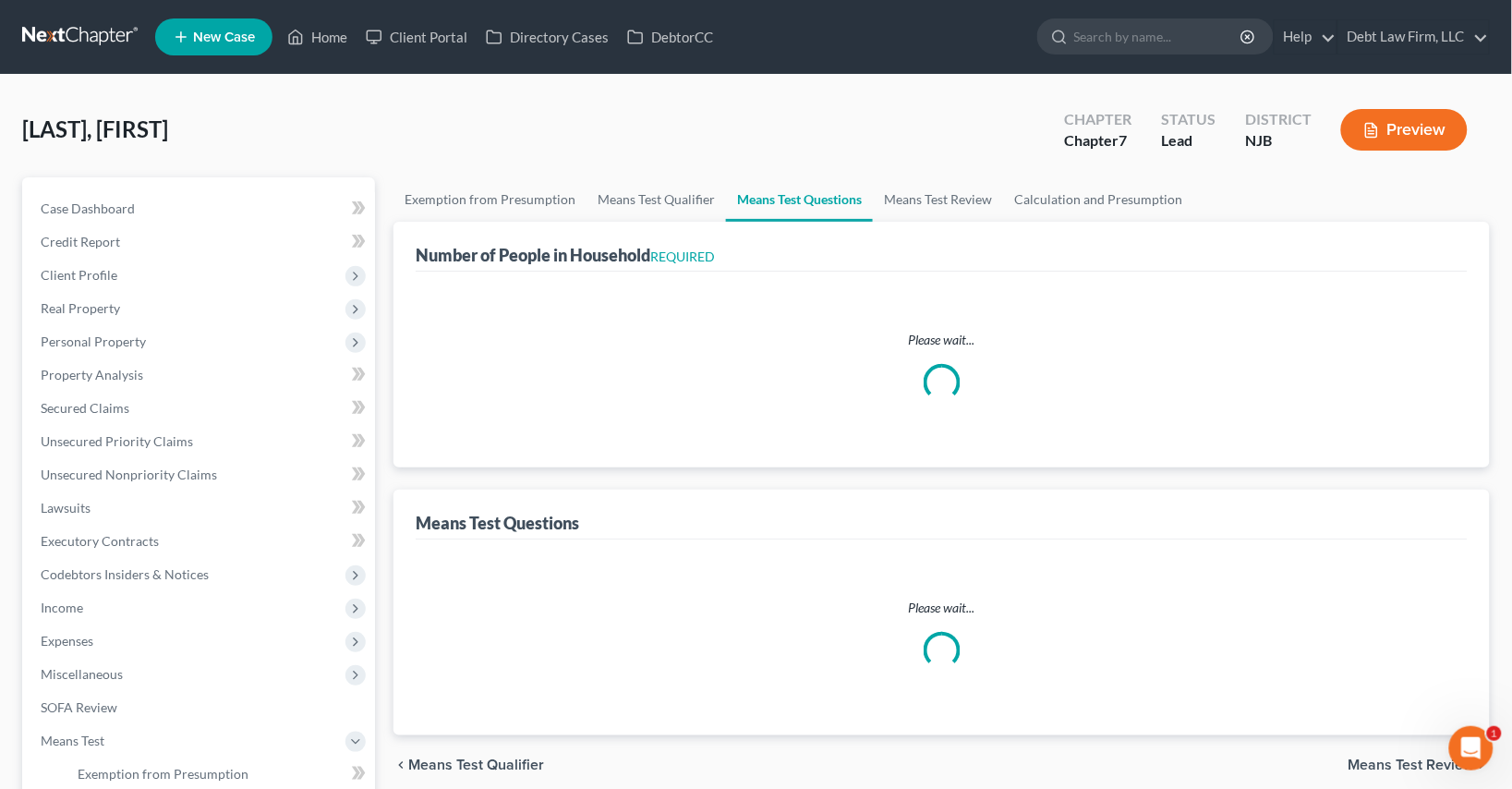 select on "60" 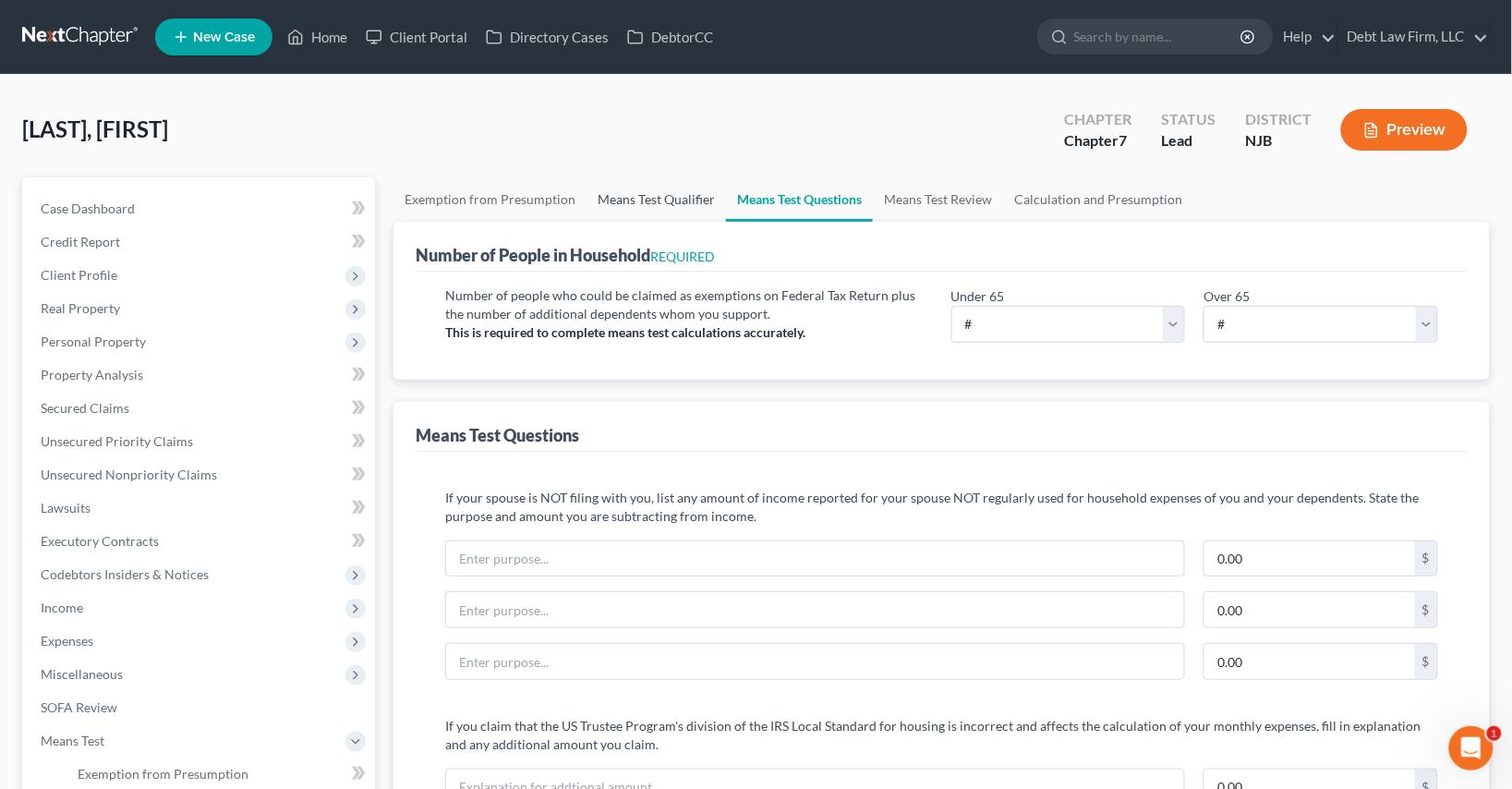 click on "Means Test Qualifier" at bounding box center [656, 200] 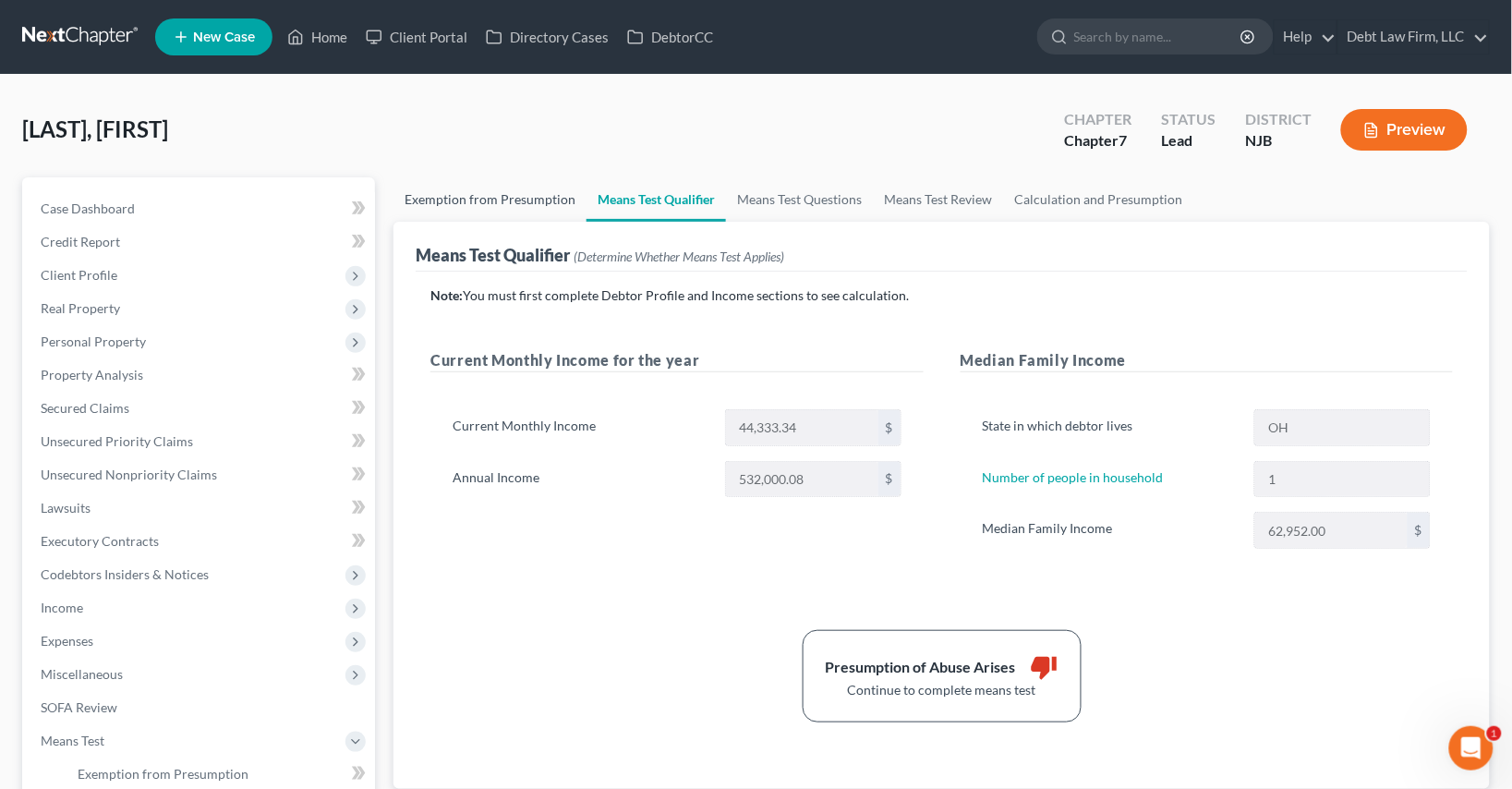 click on "Exemption from Presumption" at bounding box center (490, 200) 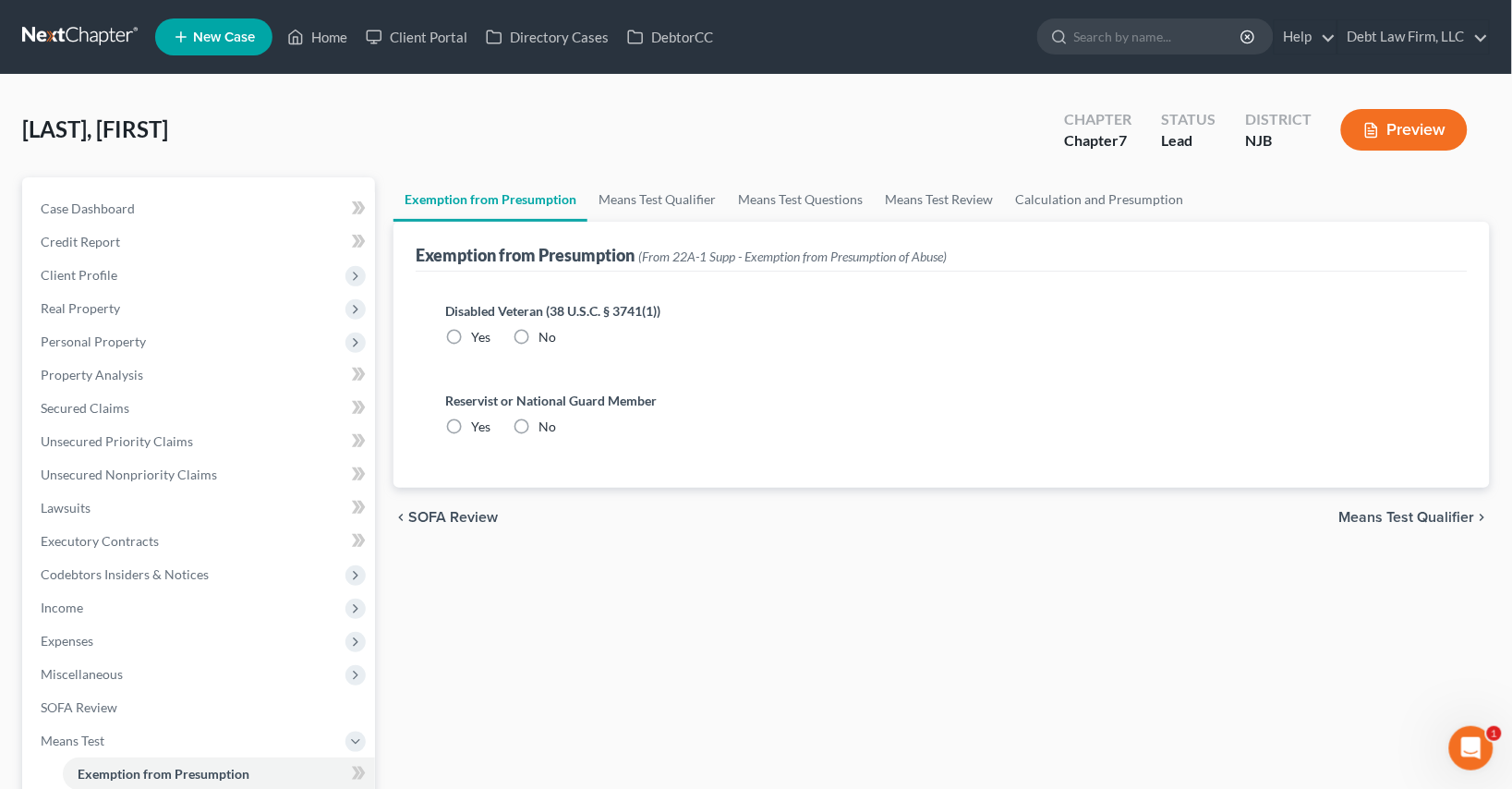 radio on "true" 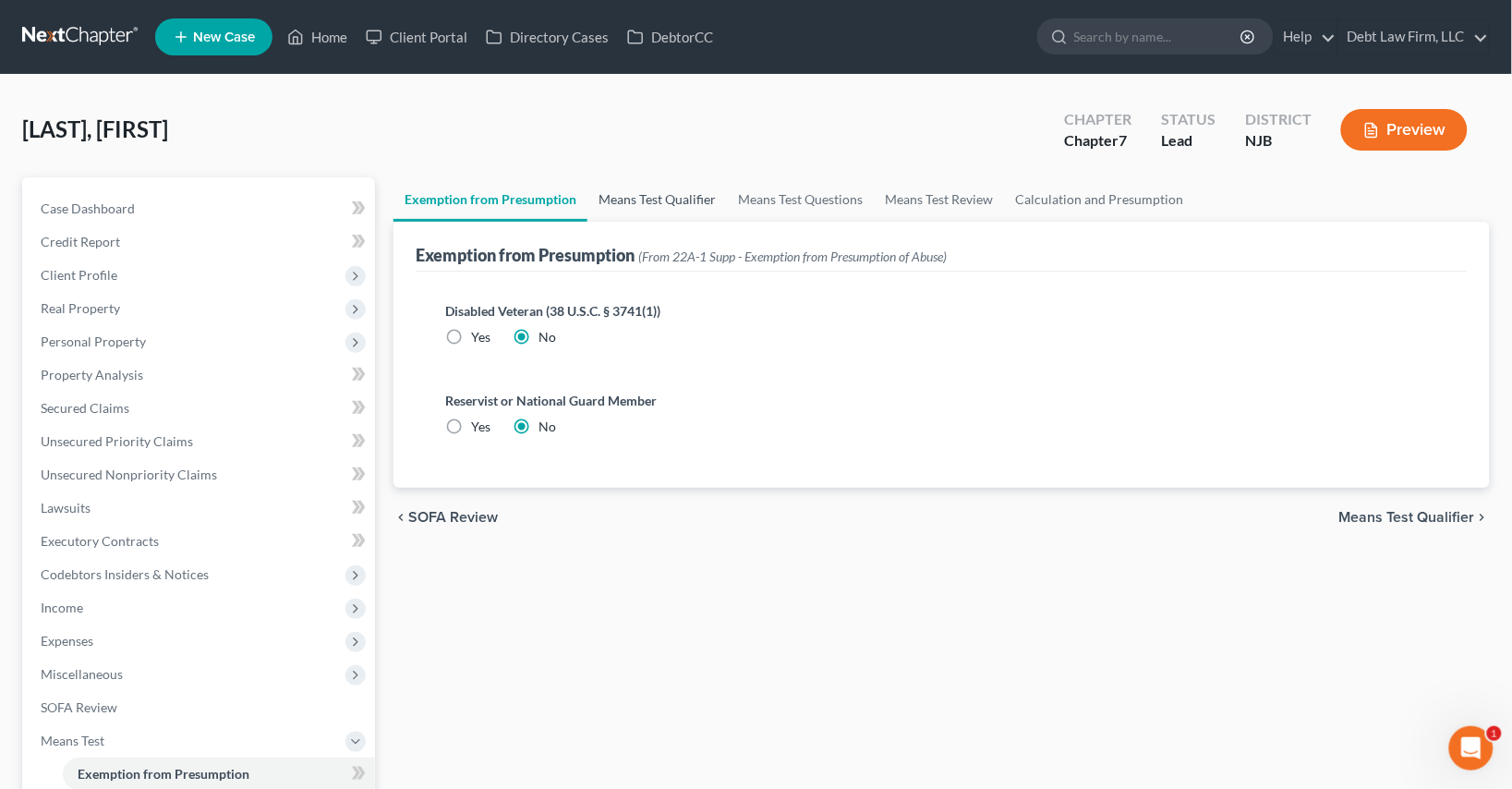click on "Means Test Qualifier" at bounding box center (657, 200) 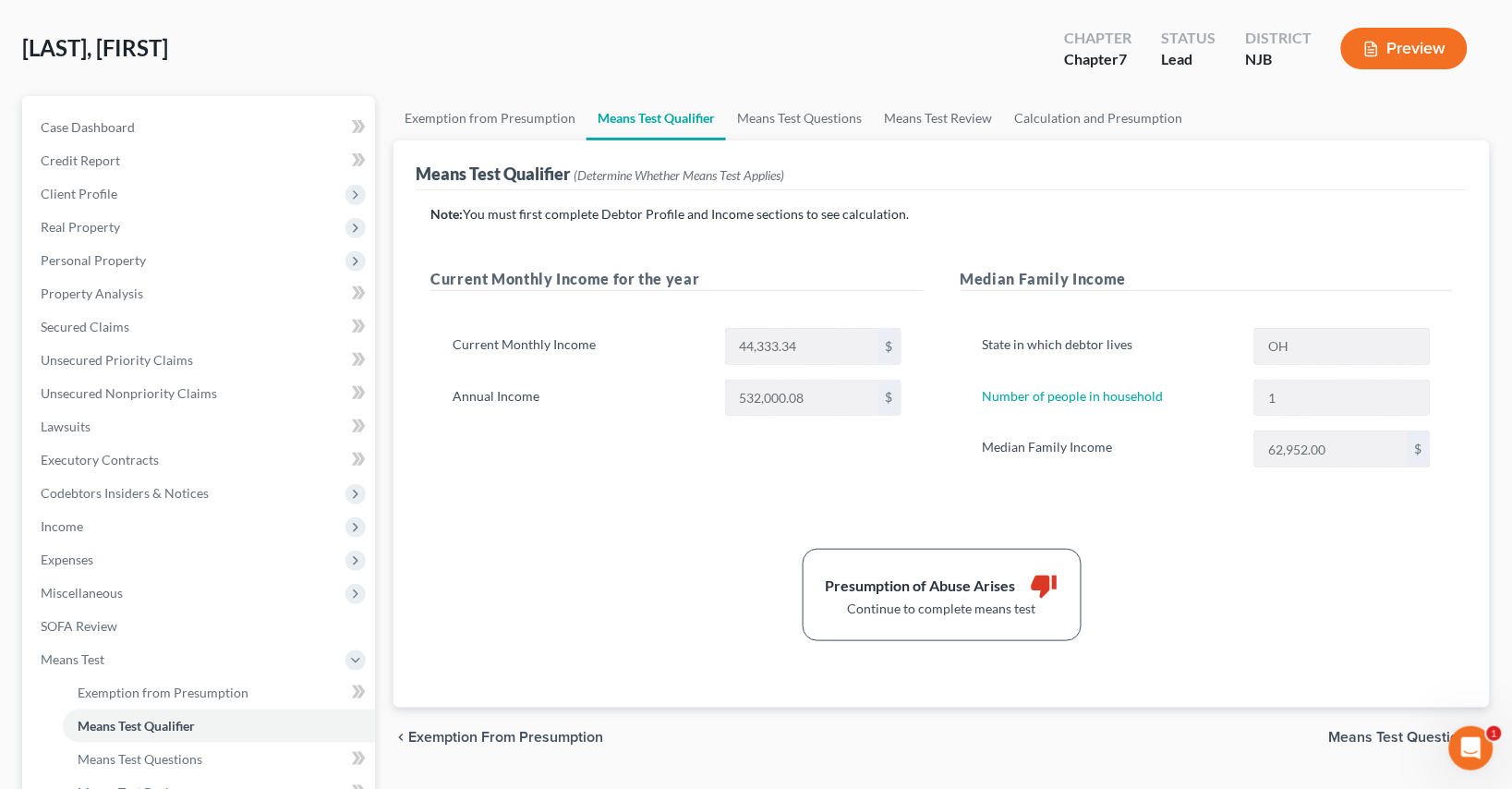 scroll, scrollTop: 113, scrollLeft: 0, axis: vertical 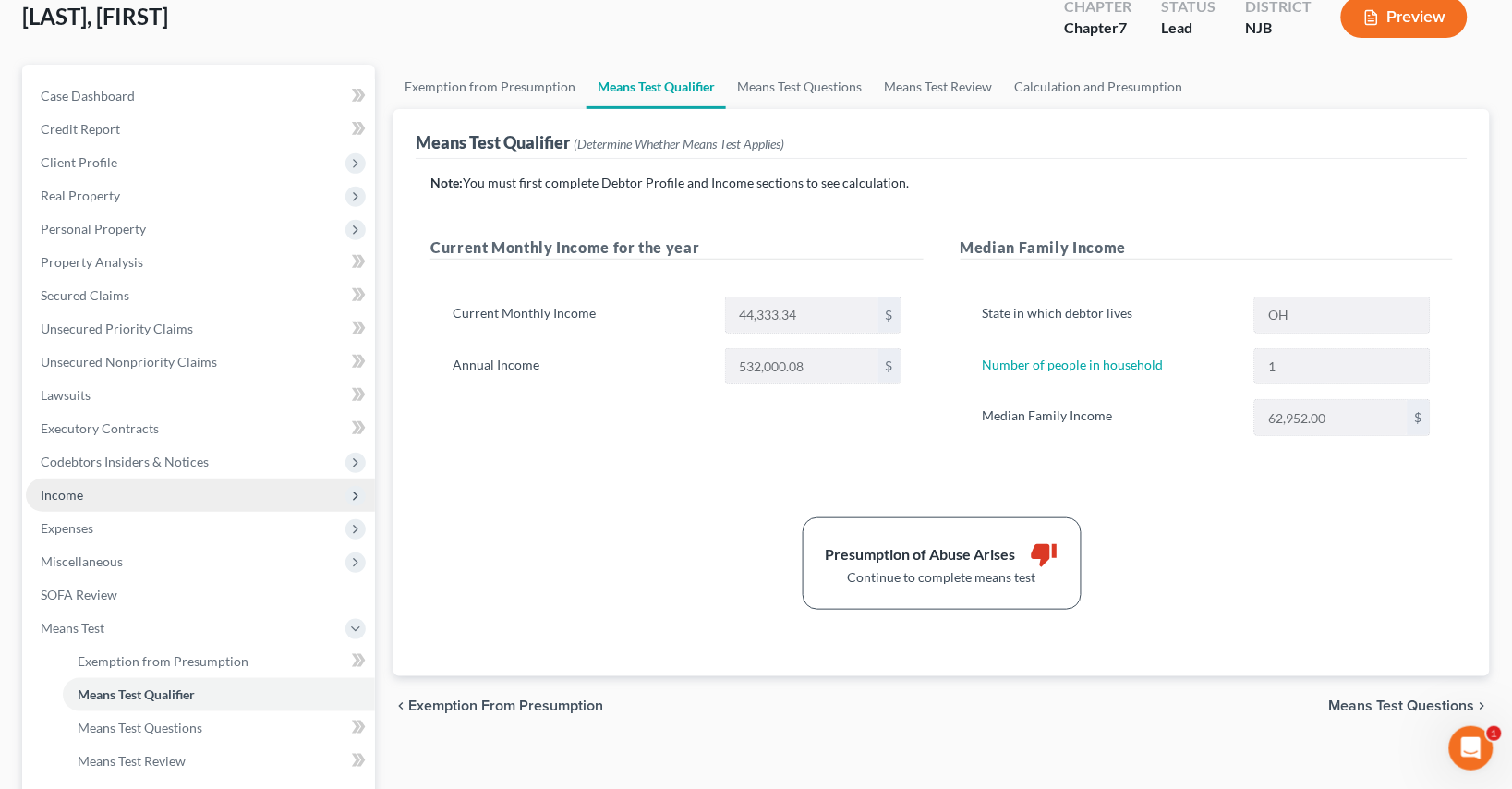 click on "Income" at bounding box center [200, 495] 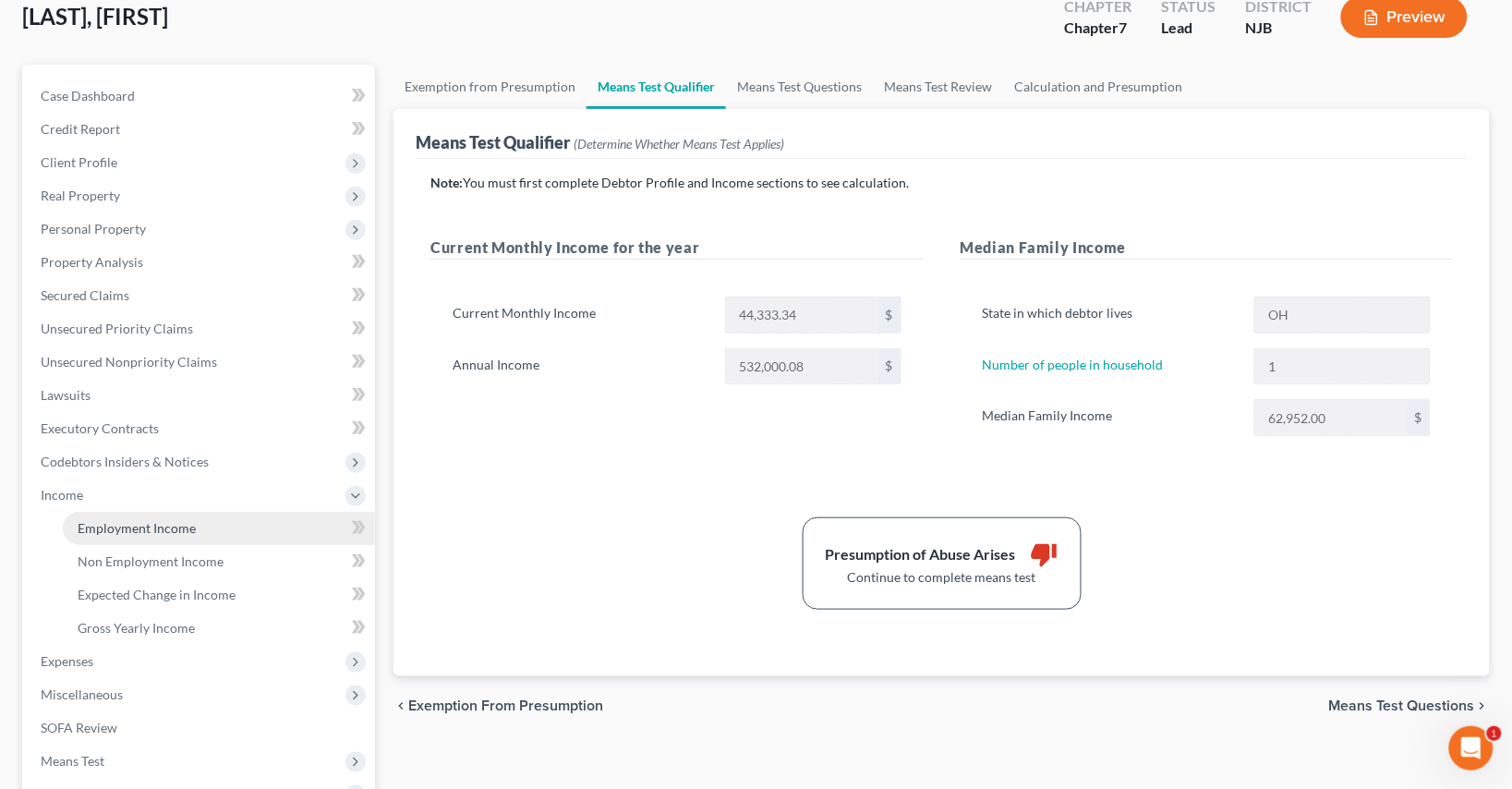 click on "Employment Income" at bounding box center (219, 528) 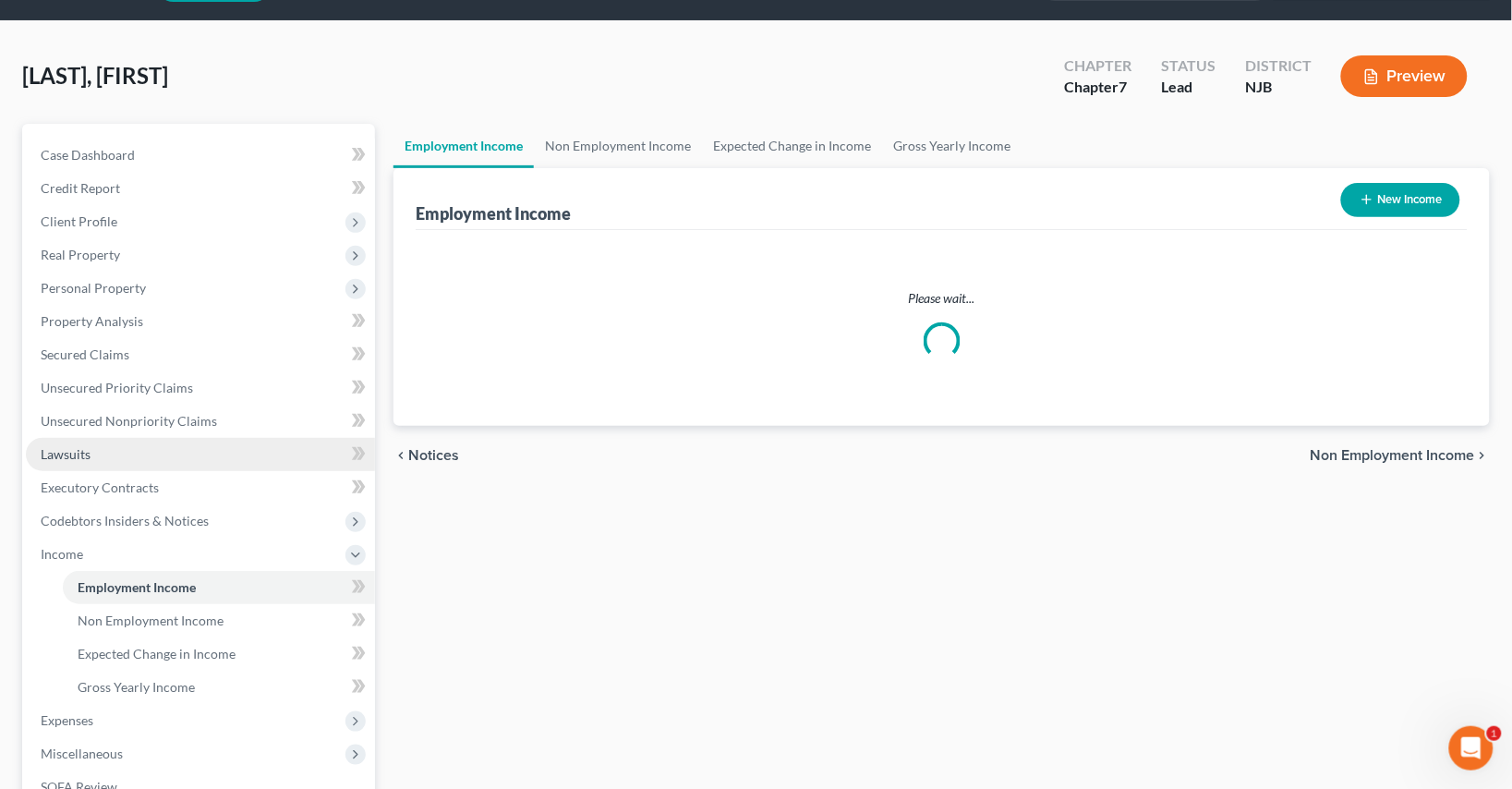 scroll, scrollTop: 0, scrollLeft: 0, axis: both 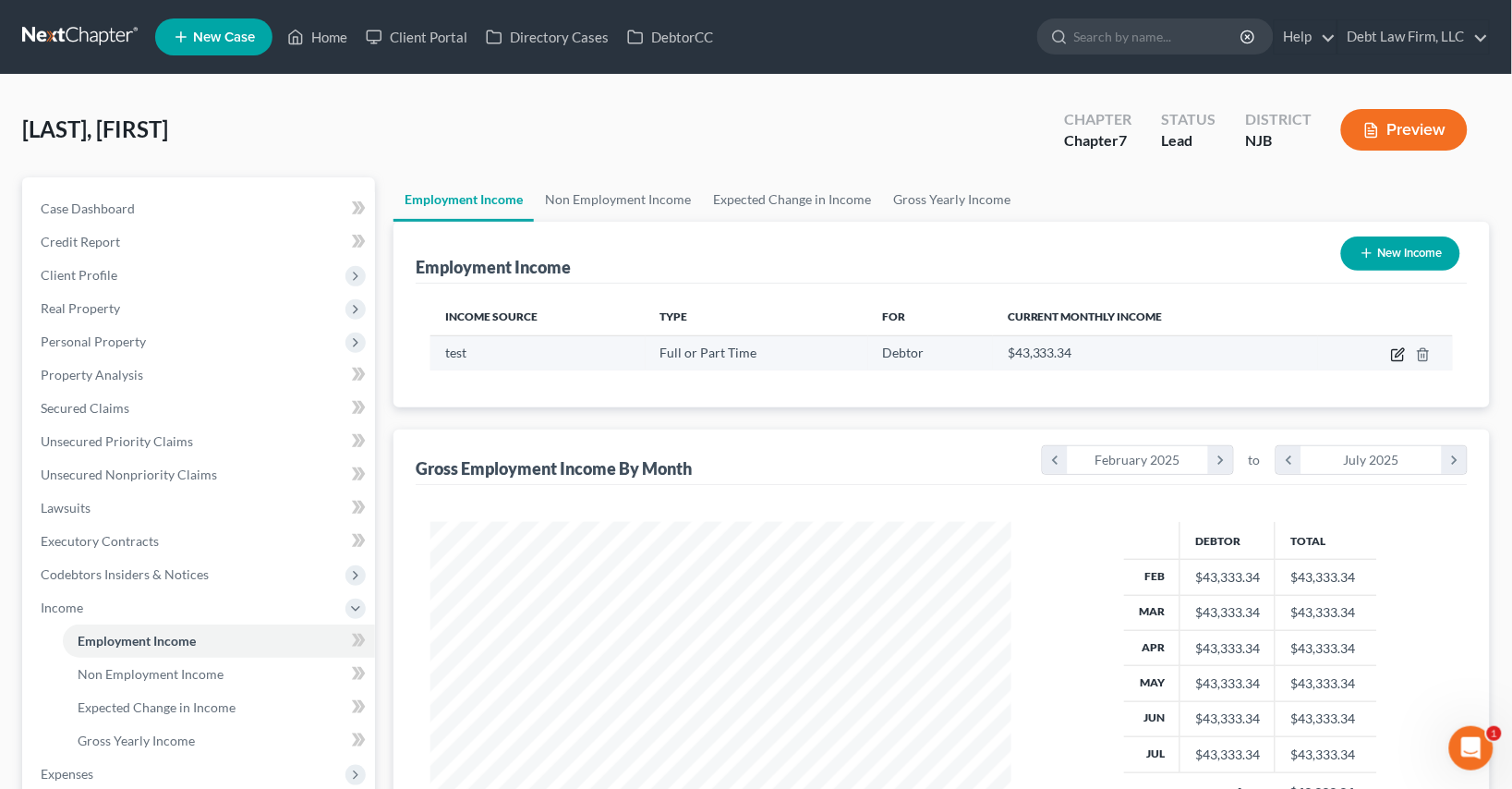 click 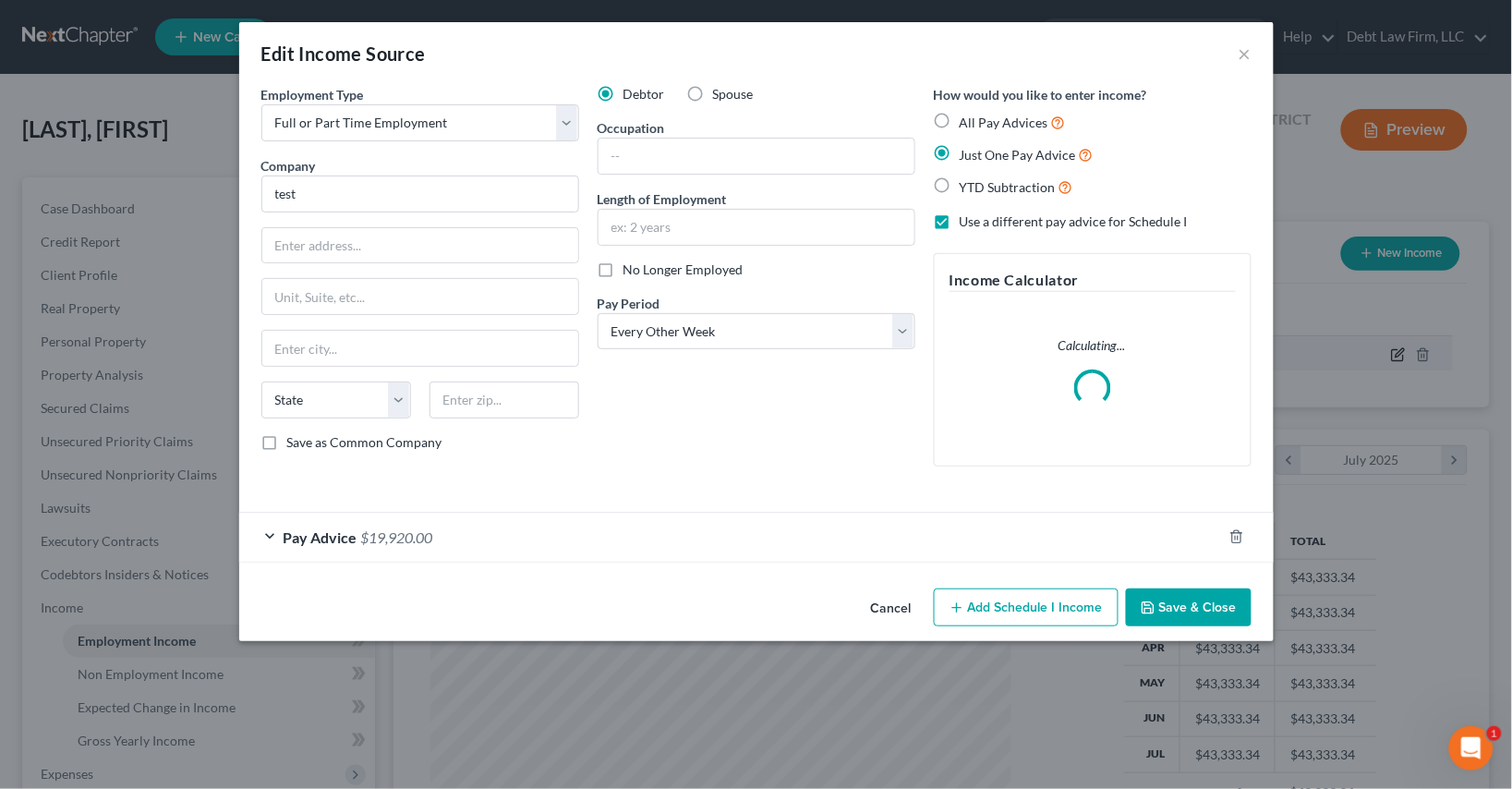 click on "×
Employment Type
*
Select Full or Part Time Employment Self Employment
Company
*
test                      State [STATE] [STATE] [STATE] [STATE] [STATE] [STATE] [STATE] [STATE] [STATE] [STATE] [STATE] [STATE] [STATE] [STATE] [STATE] [STATE] [STATE] [STATE] [STATE] [STATE] [STATE] [STATE] [STATE] [STATE] [STATE] [STATE] [STATE] [STATE] [STATE] [STATE] Save as Common Company Debtor Spouse Occupation Length of Employment No Longer Employed
Pay Period
*
Select Monthly Twice Monthly Every Other Week Weekly How would you like to enter income?
All Pay Advices
Just One Pay Advice
YTD Subtraction
Use a different pay advice for Schedule I Income Calculator
Calculating...
Pay Advice $19,920.00
Wages
Income
*
20,000.00 $ Commissions 0.00 $ Overtime 0.00 $ Tax Deductions 0.00 $ 0.00" at bounding box center [756, 394] 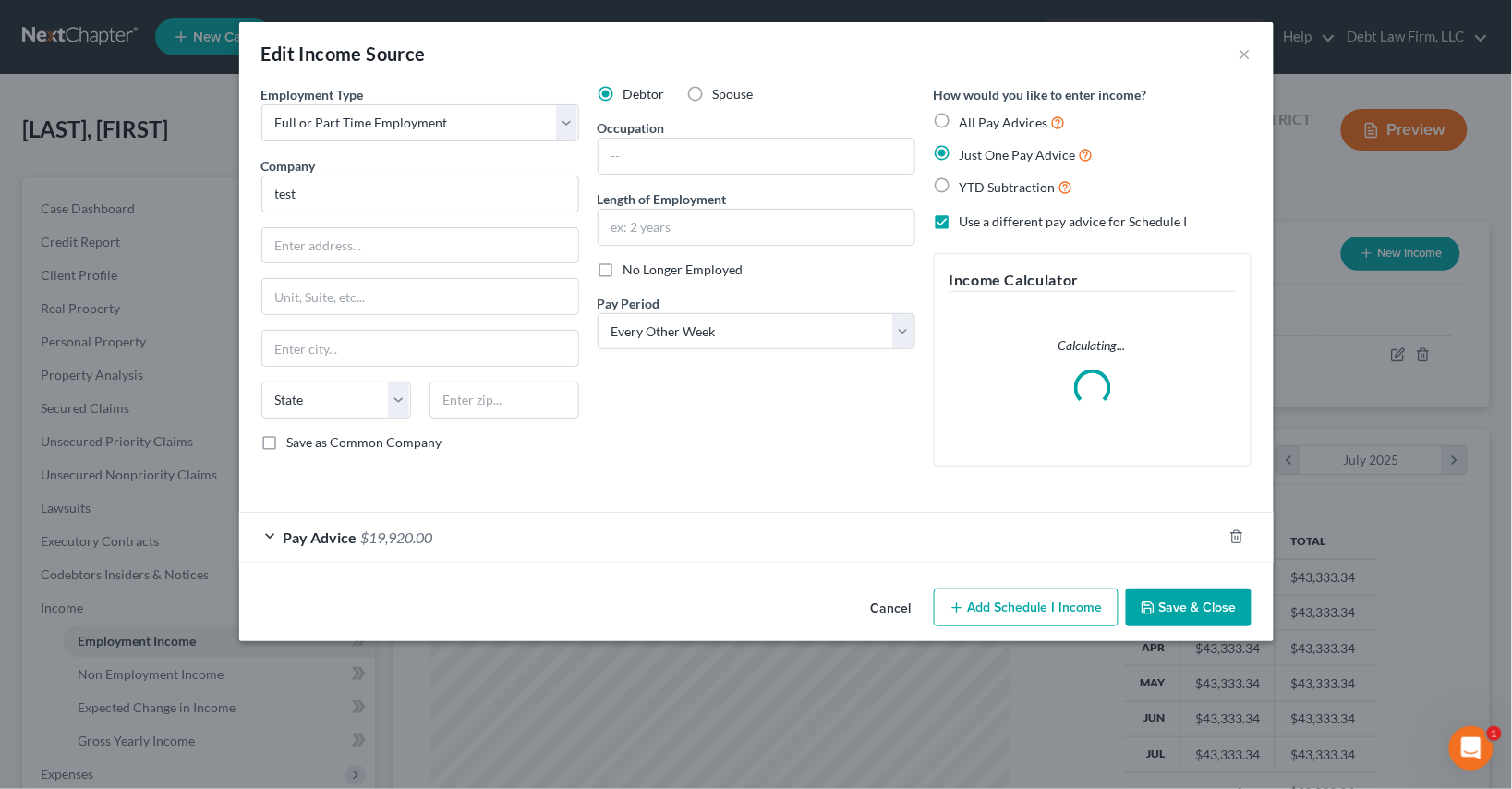 click on "Pay Advice $19,920.00" at bounding box center (731, 537) 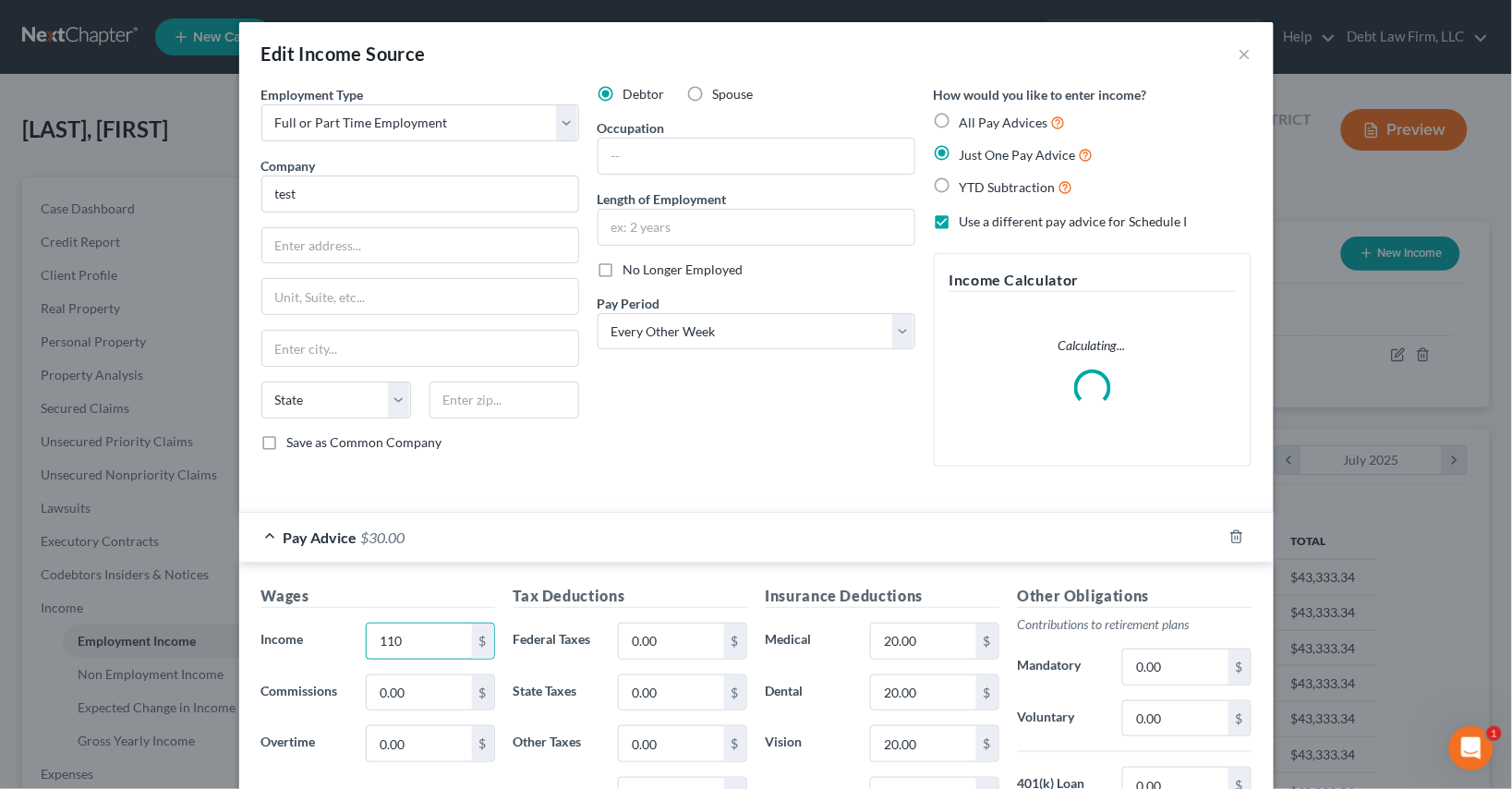 scroll, scrollTop: 327, scrollLeft: 0, axis: vertical 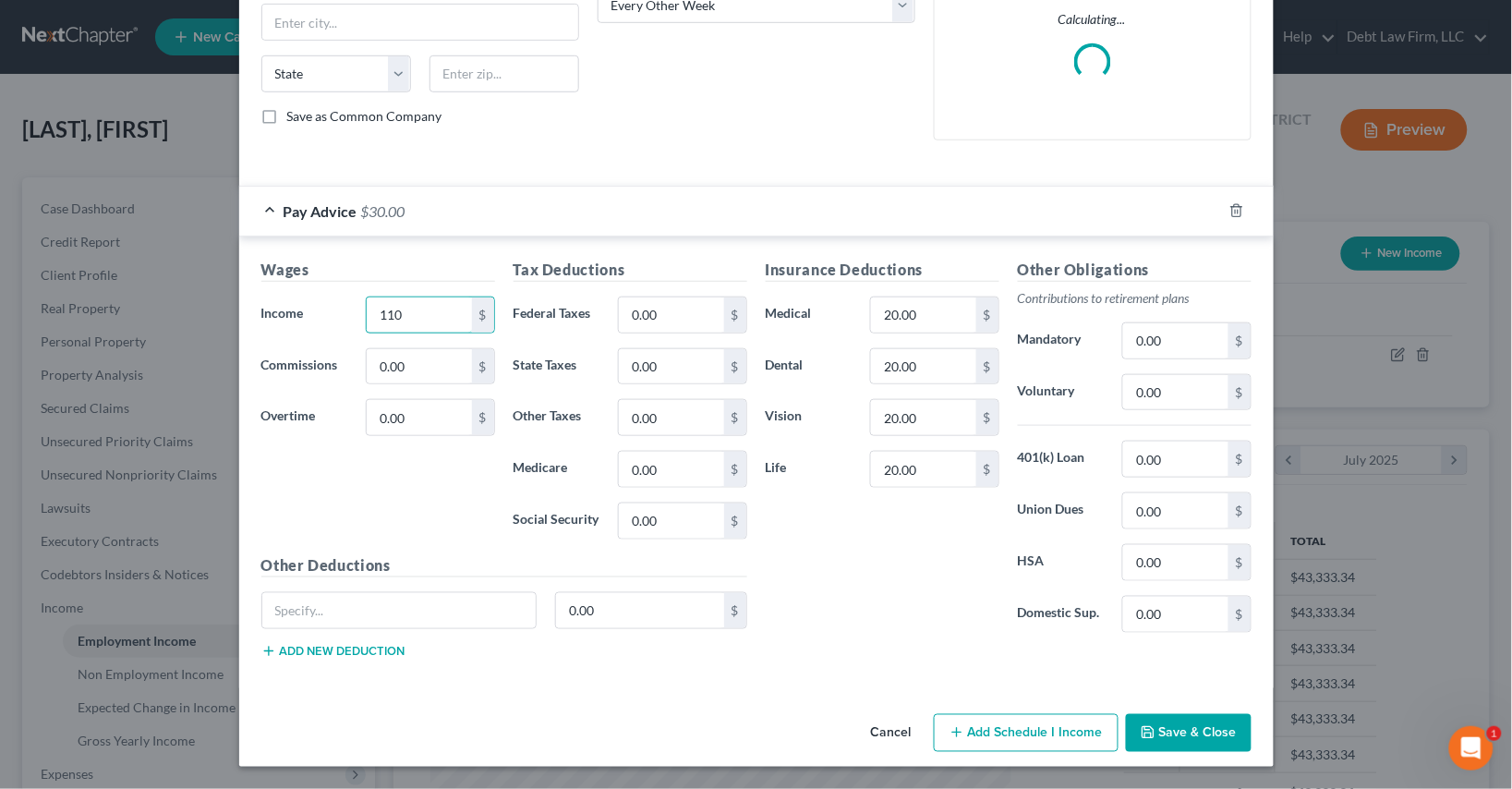 type on "110" 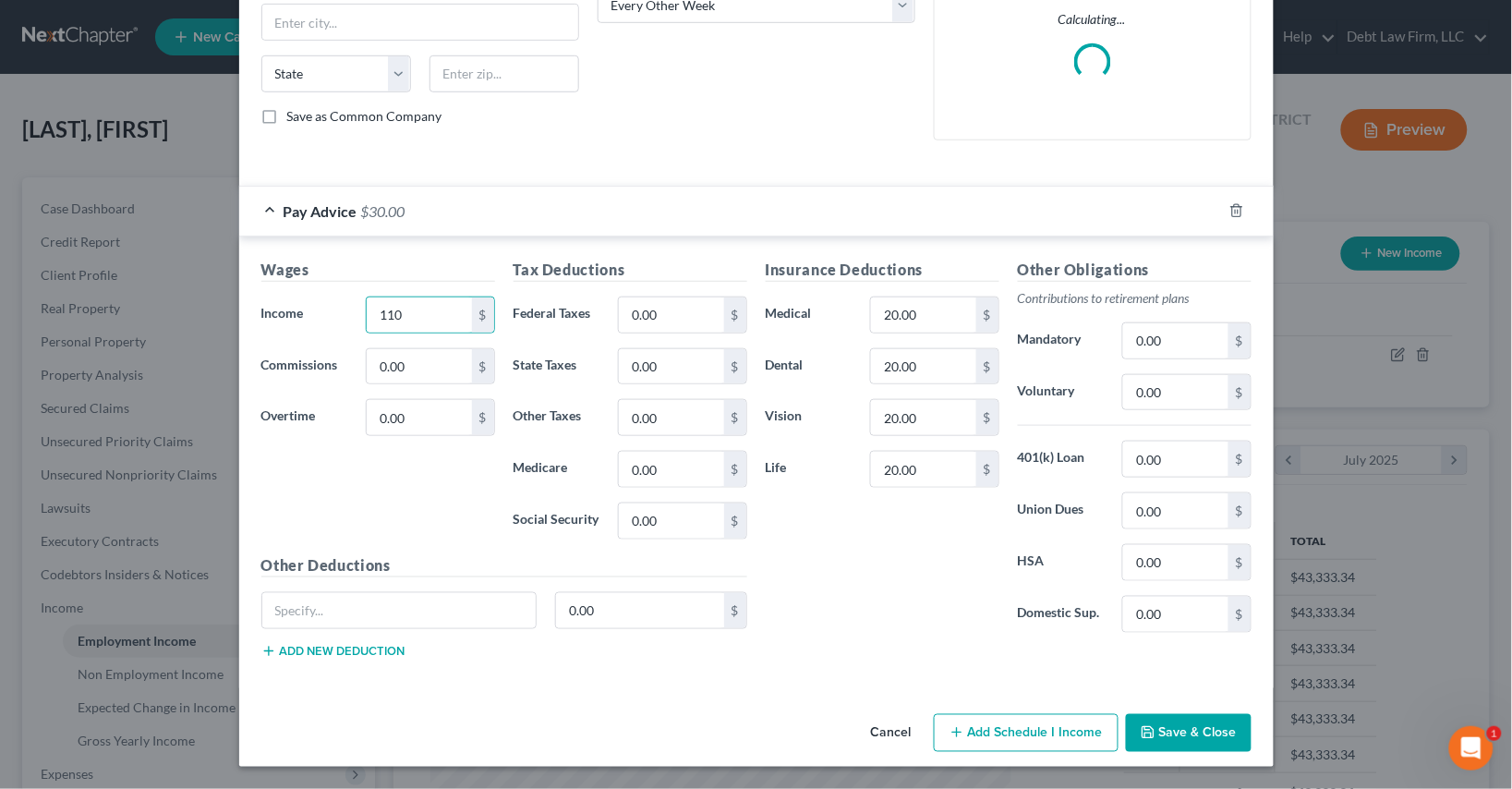 click on "Save & Close" at bounding box center [1189, 734] 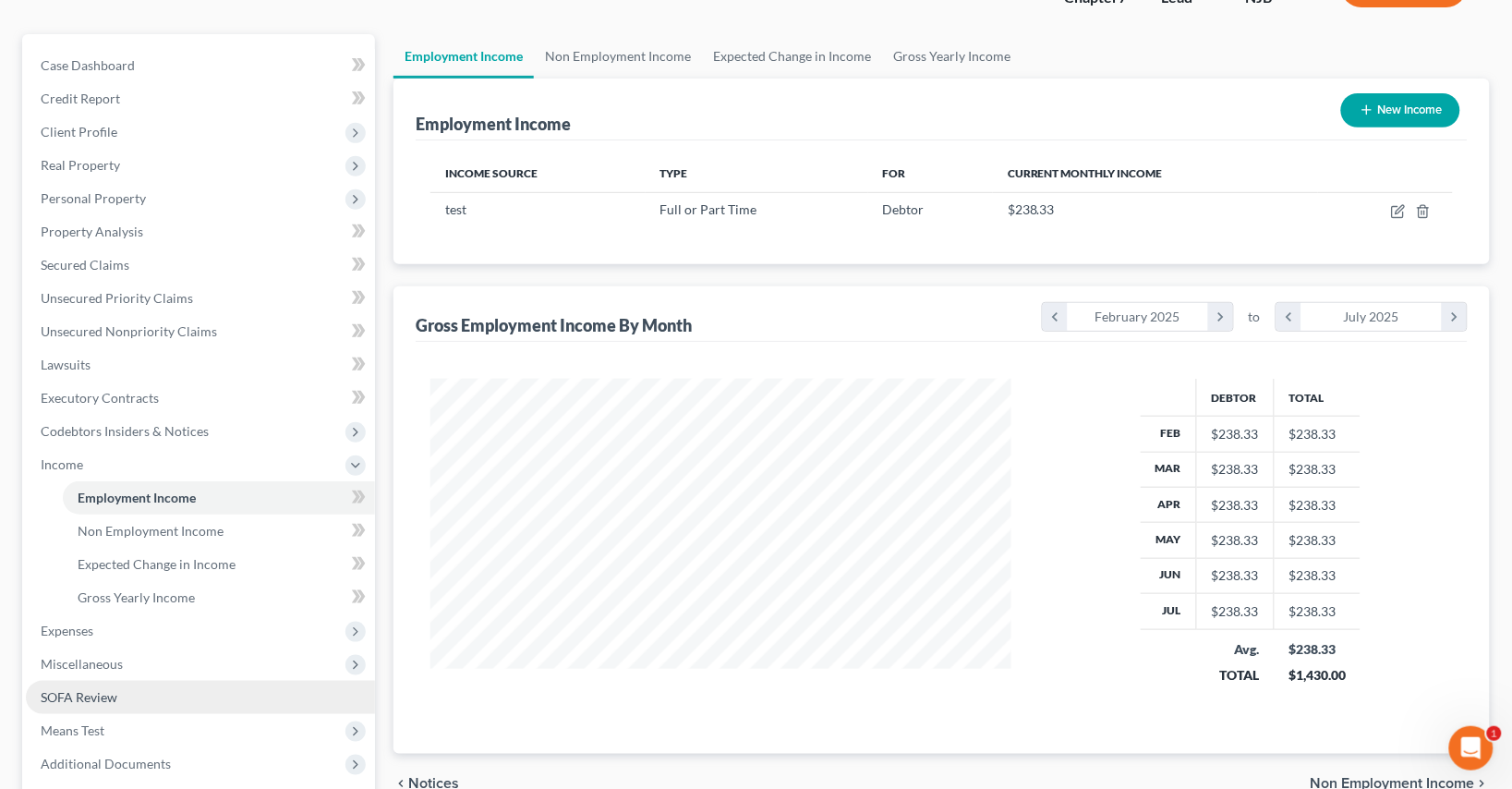 scroll, scrollTop: 164, scrollLeft: 0, axis: vertical 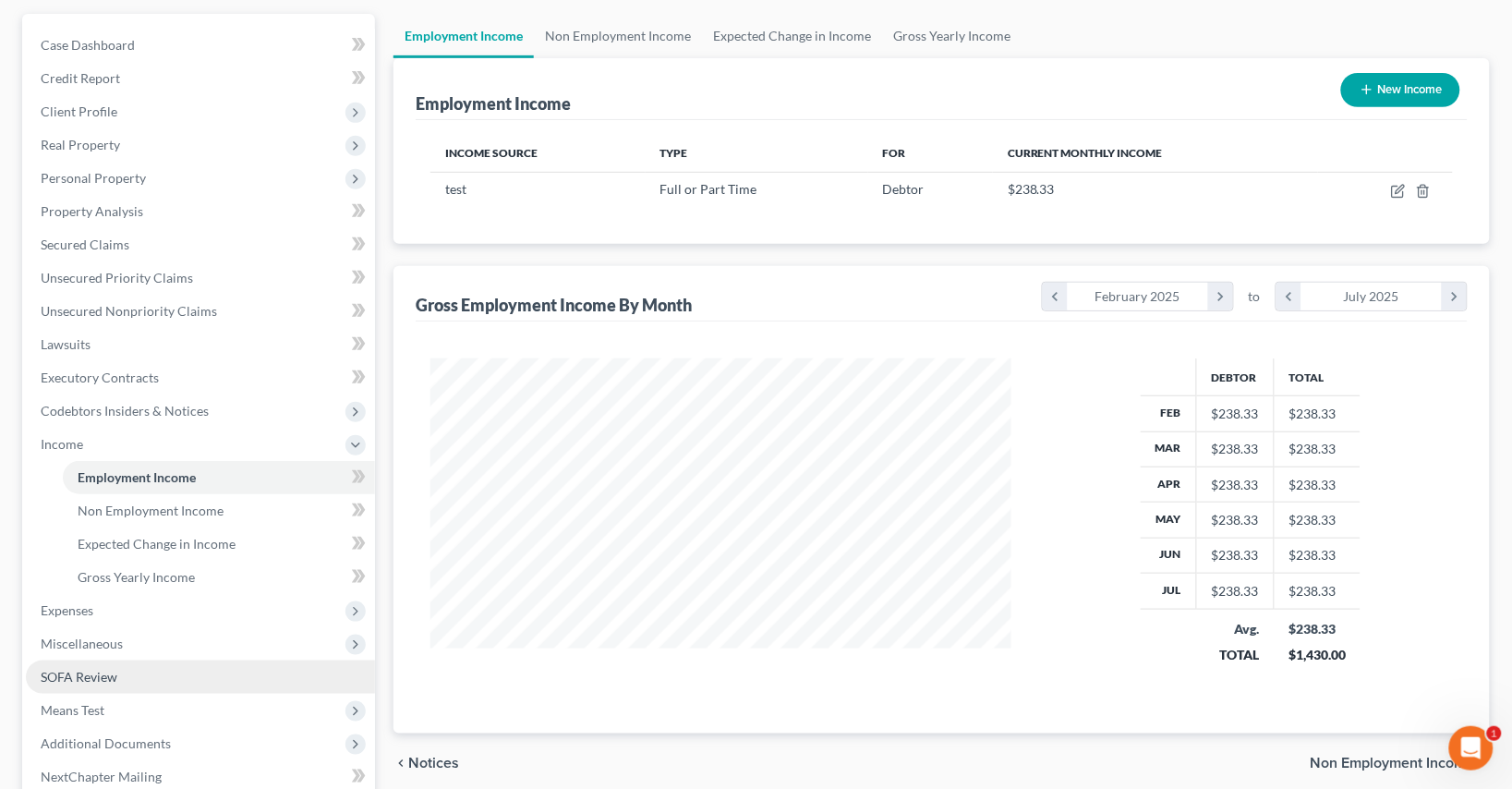 click on "Means Test" at bounding box center [200, 710] 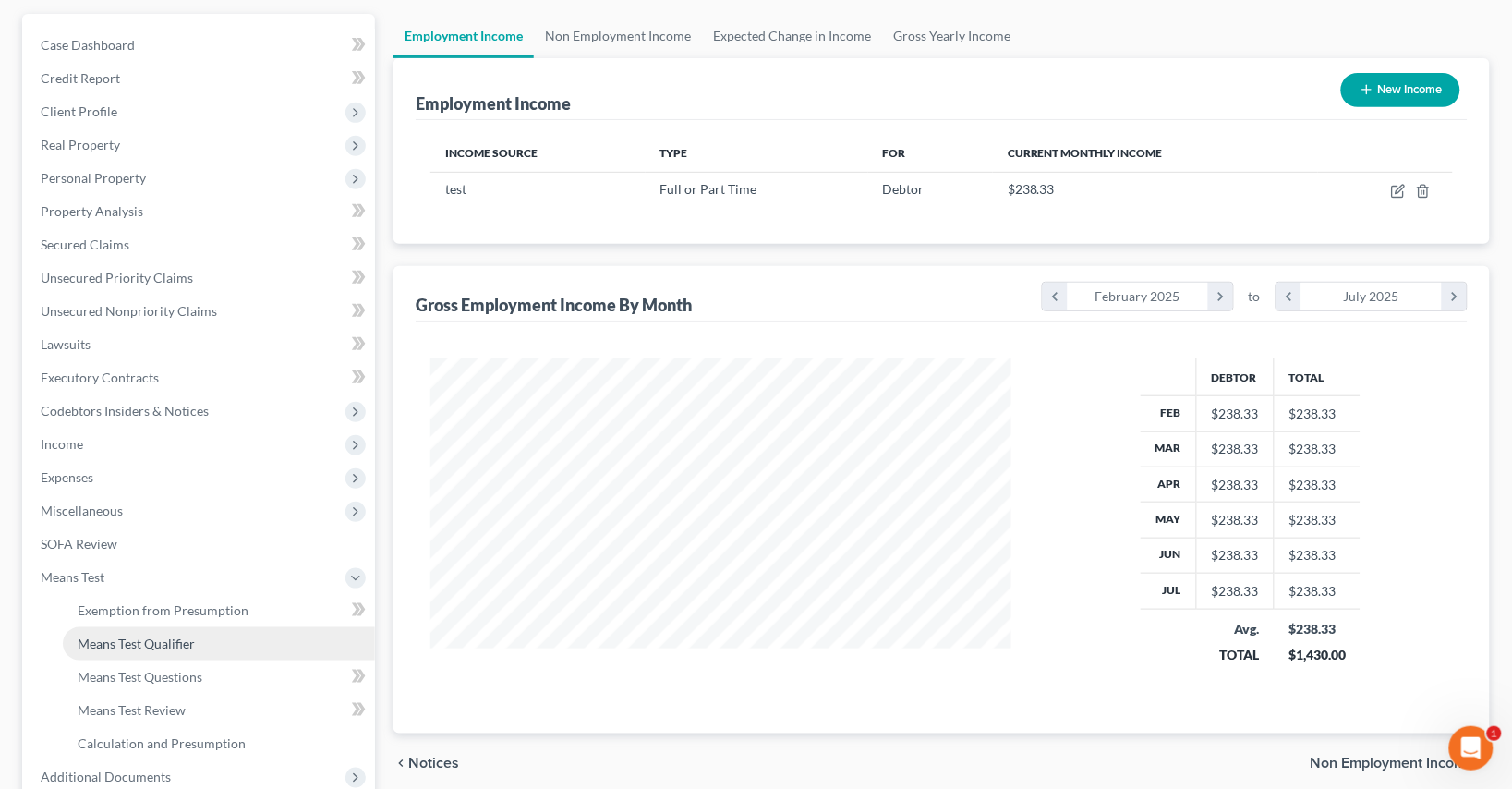 click on "Means Test Qualifier" at bounding box center (136, 643) 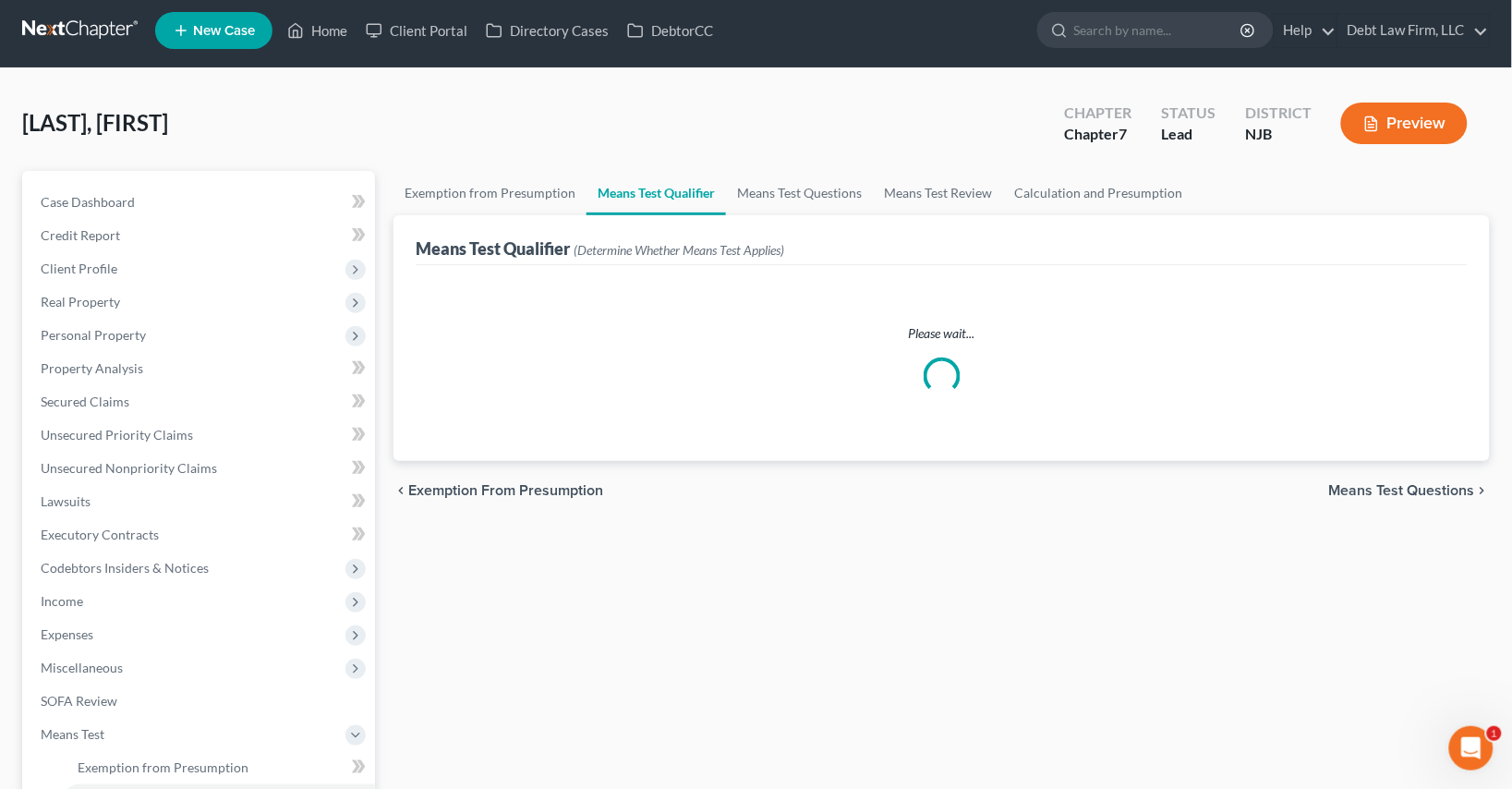 scroll, scrollTop: 0, scrollLeft: 0, axis: both 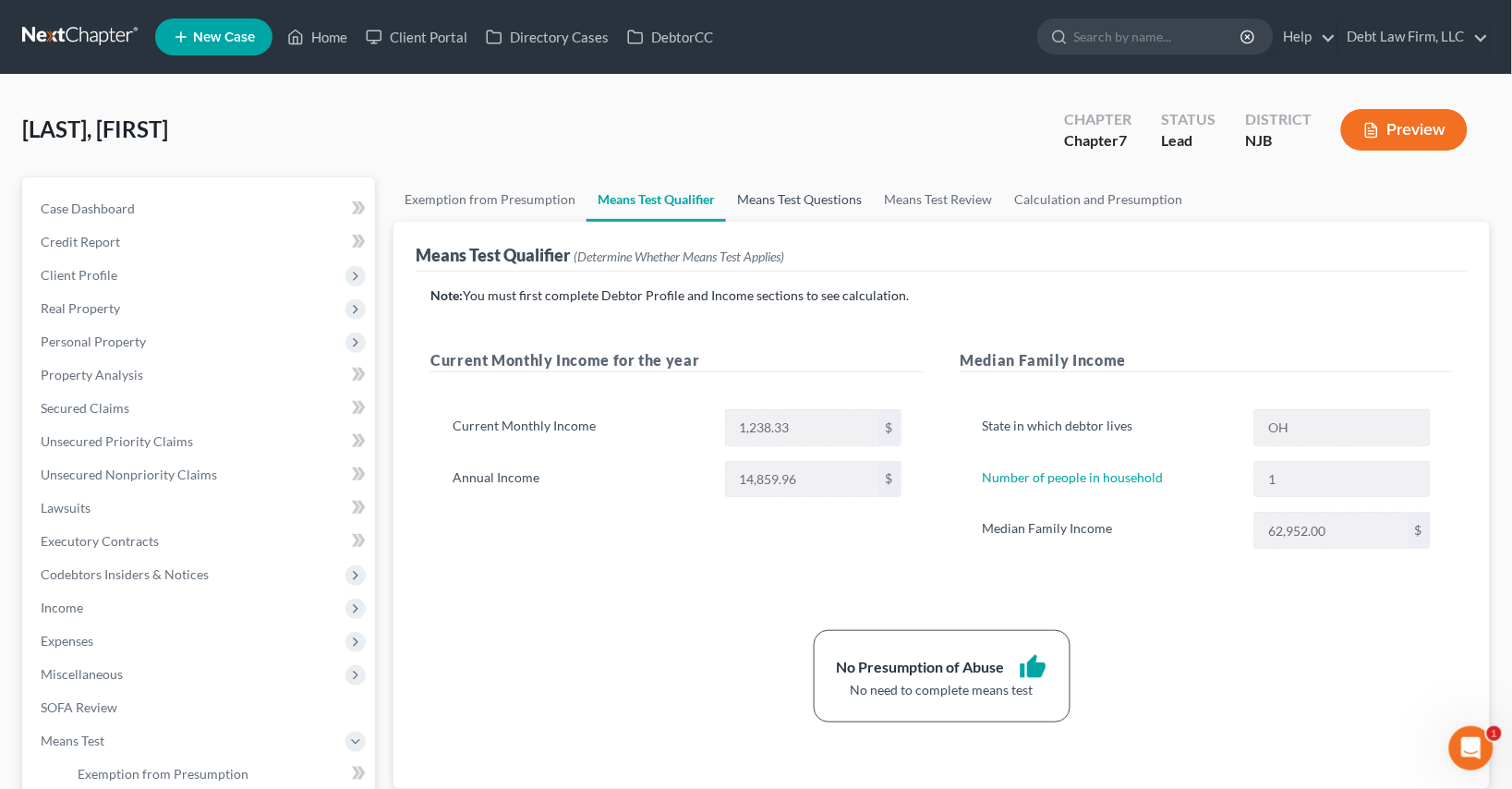 click on "Means Test Questions" at bounding box center (799, 200) 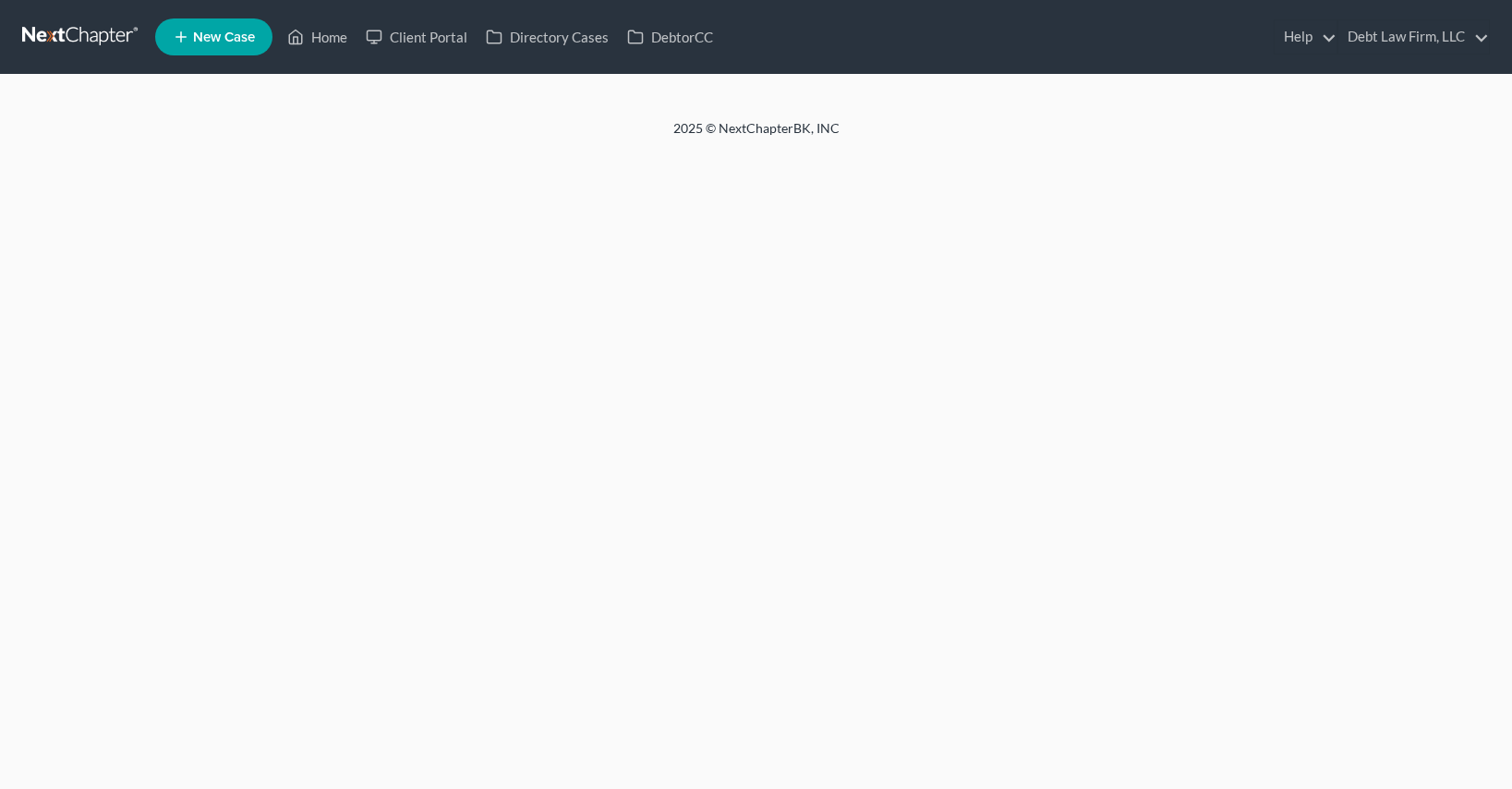 scroll, scrollTop: 0, scrollLeft: 0, axis: both 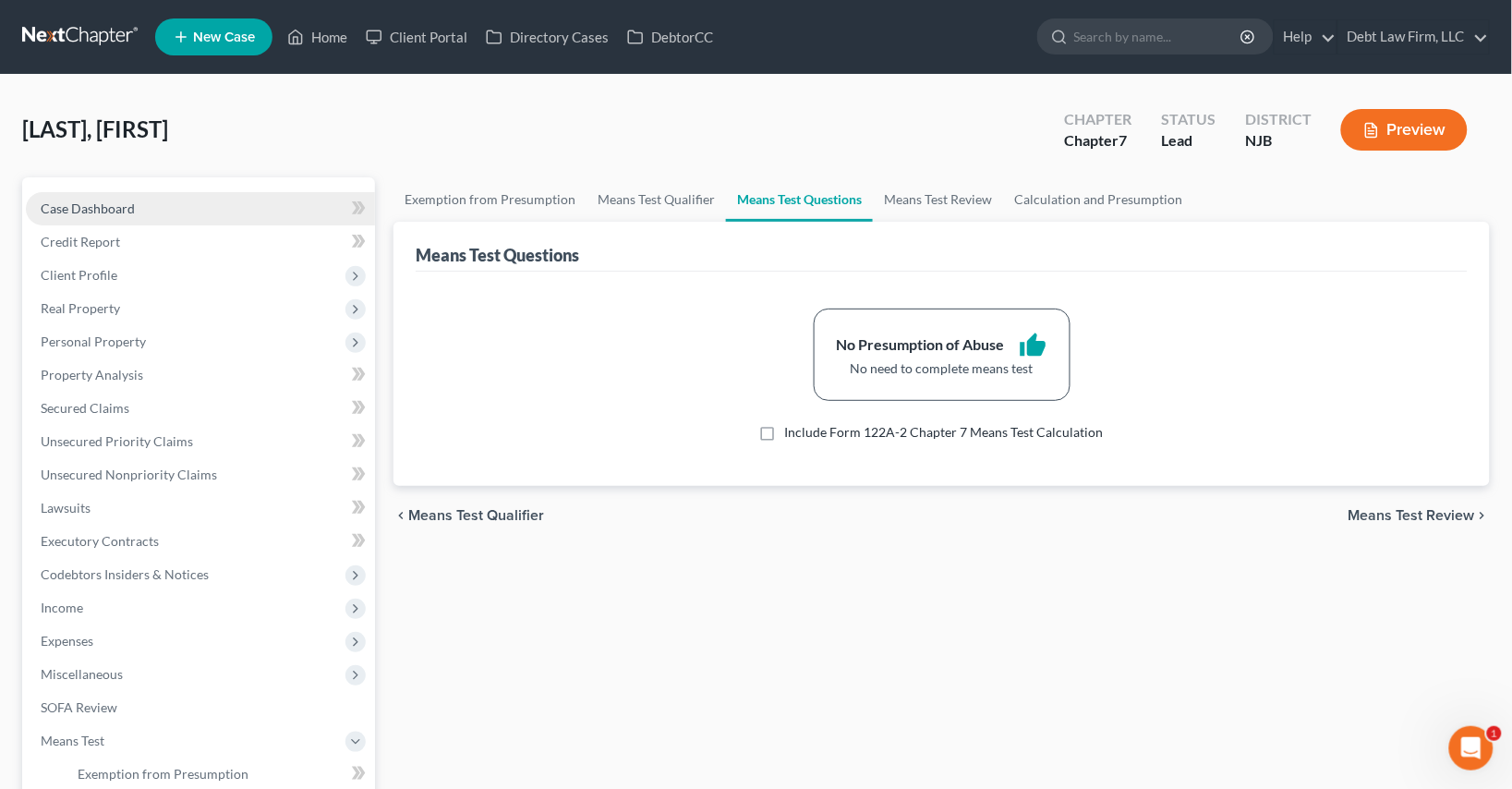 click on "Case Dashboard" at bounding box center [200, 209] 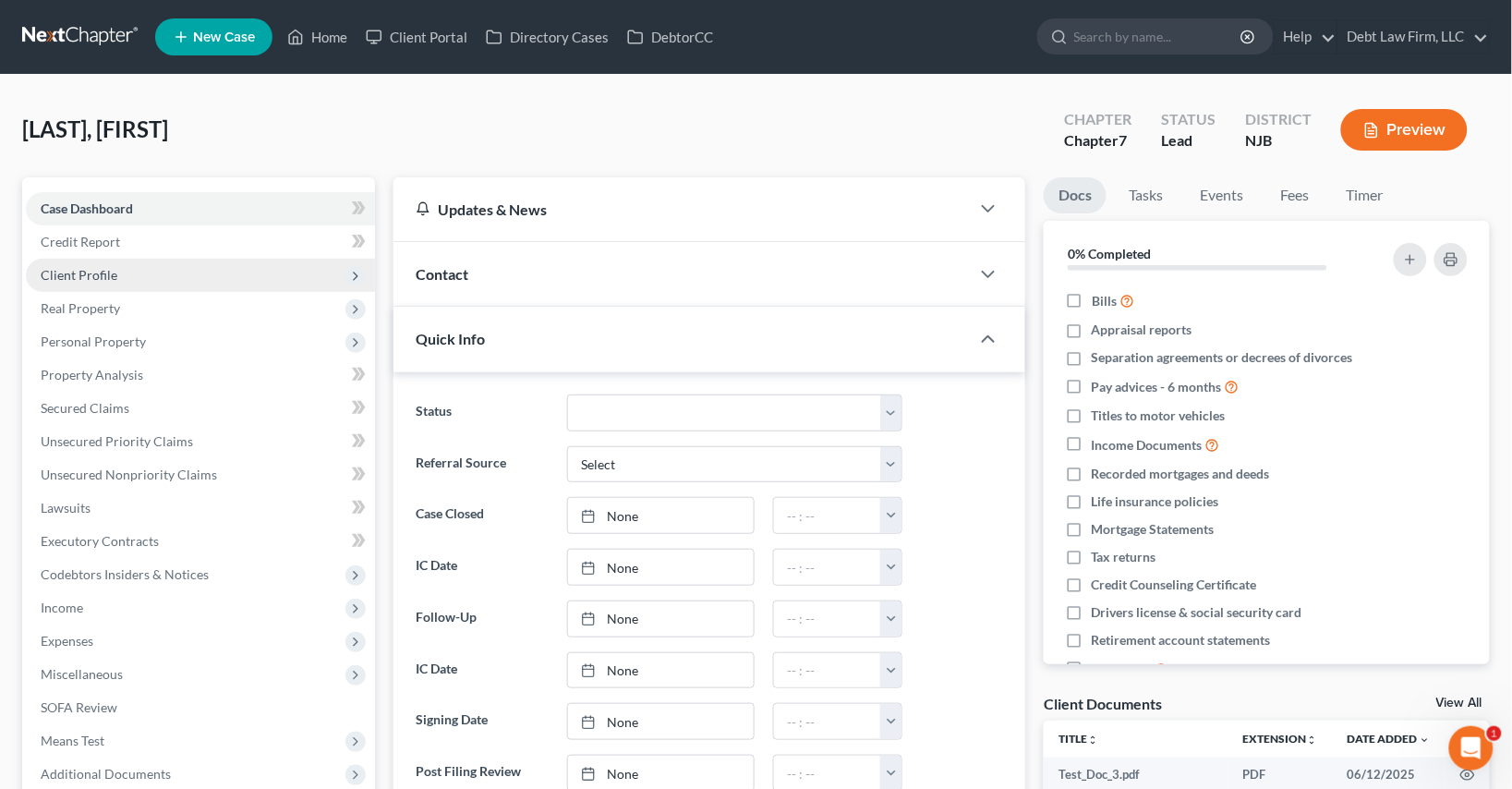click on "Client Profile" at bounding box center [200, 275] 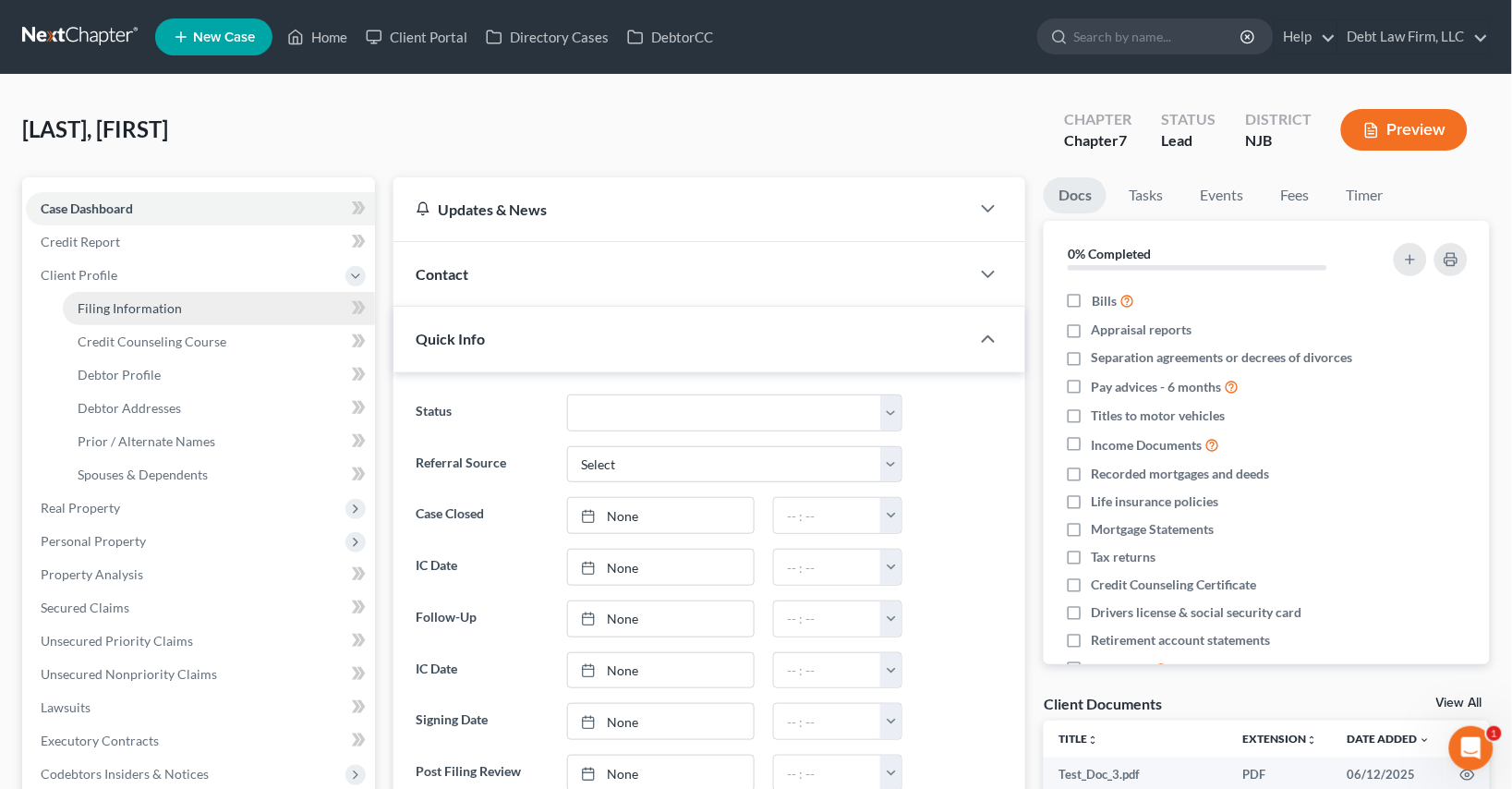 click on "Filing Information" at bounding box center [219, 309] 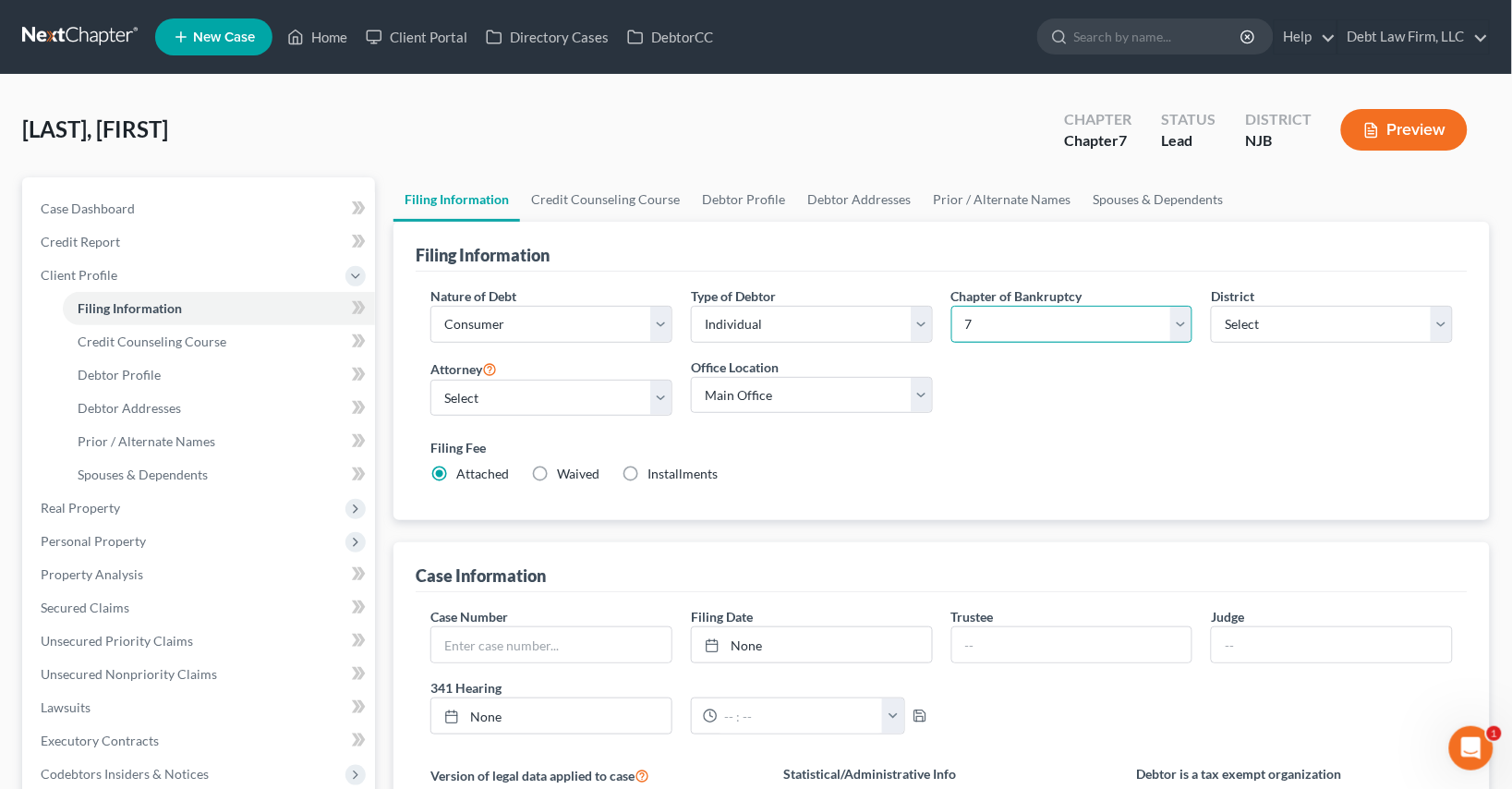 click on "Select 7 11 12 13" at bounding box center (1072, 324) 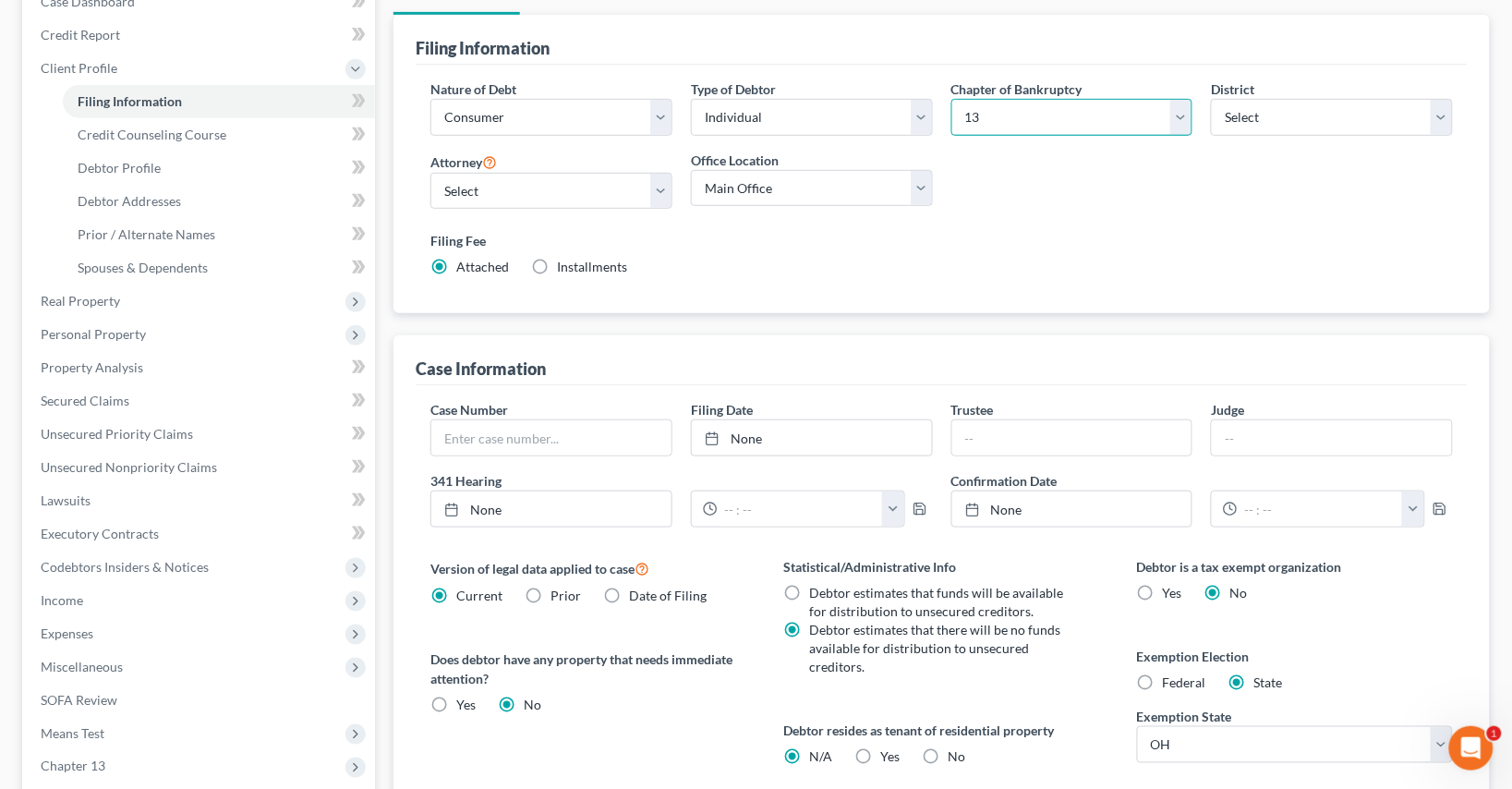 scroll, scrollTop: 209, scrollLeft: 0, axis: vertical 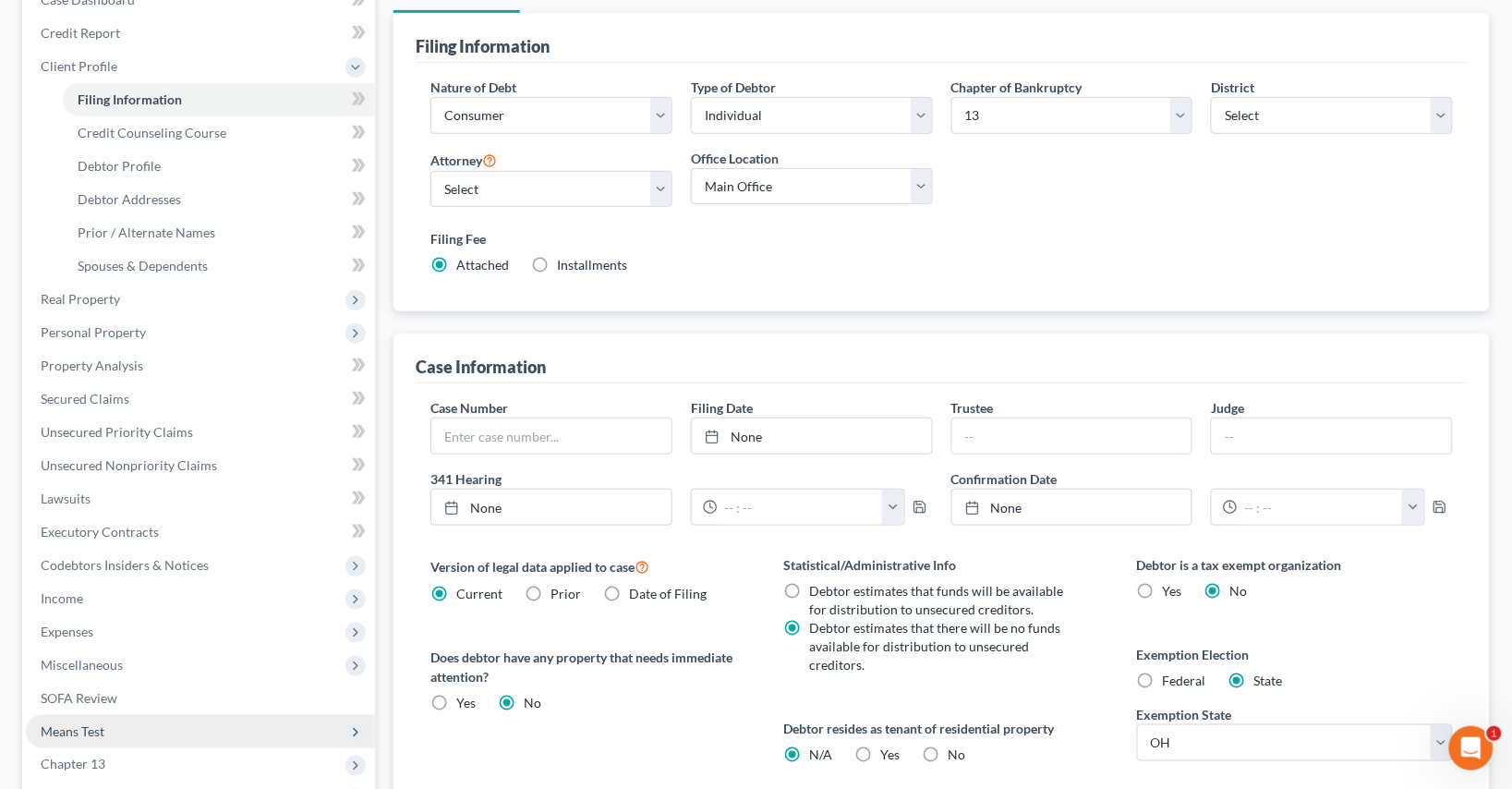 click on "Means Test" at bounding box center (200, 732) 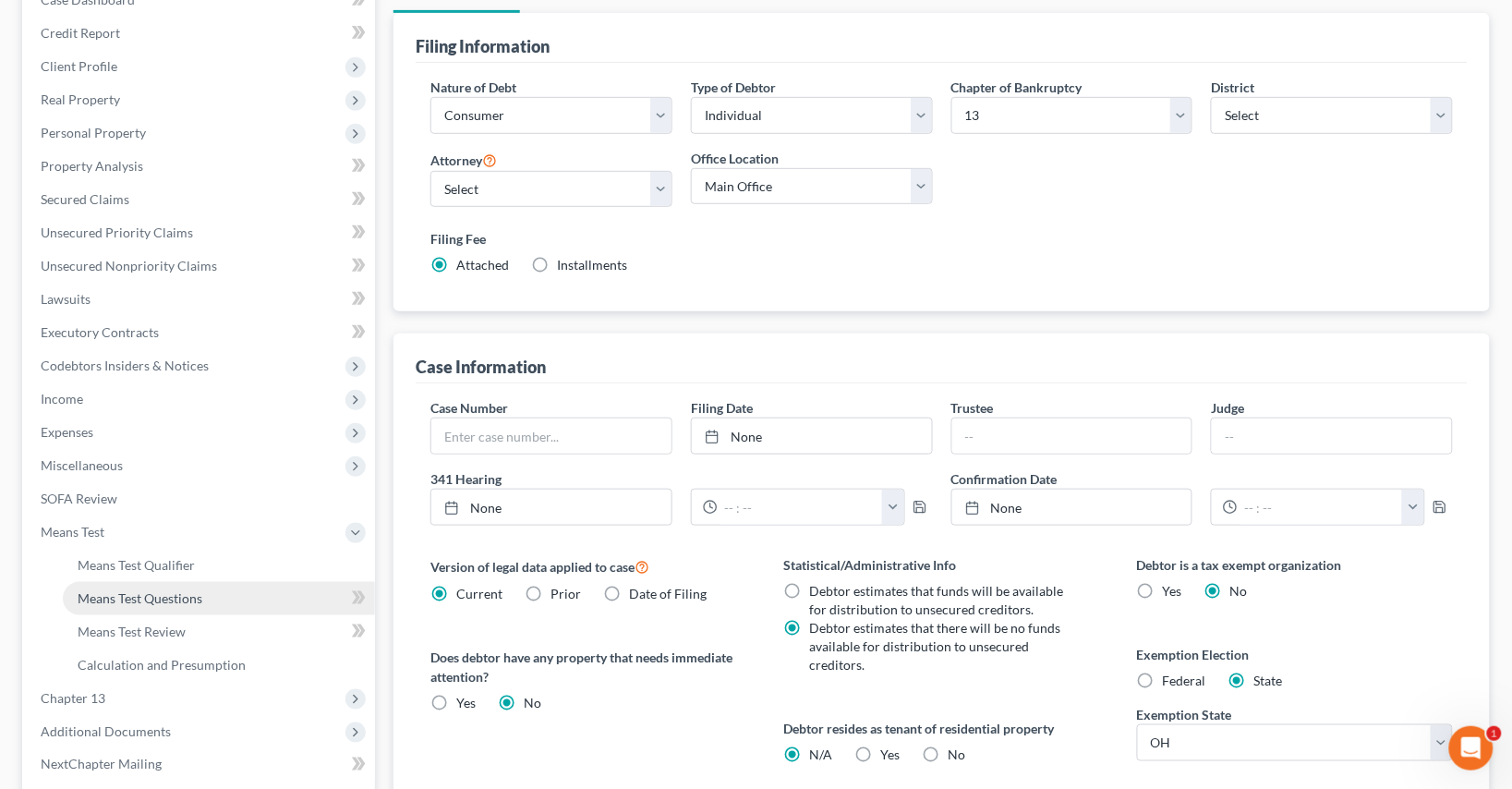click on "Means Test Questions" at bounding box center (139, 598) 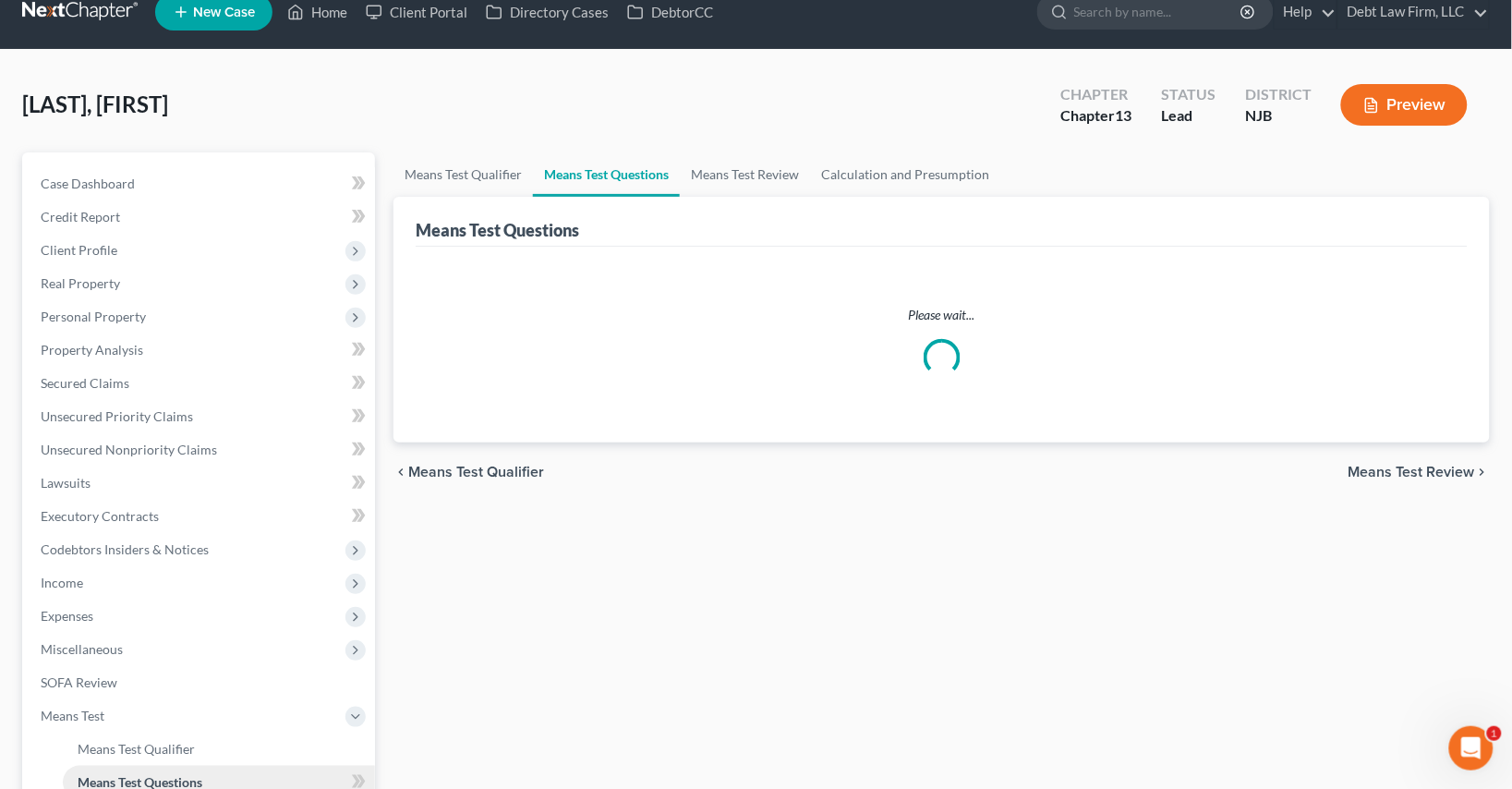 scroll, scrollTop: 0, scrollLeft: 0, axis: both 